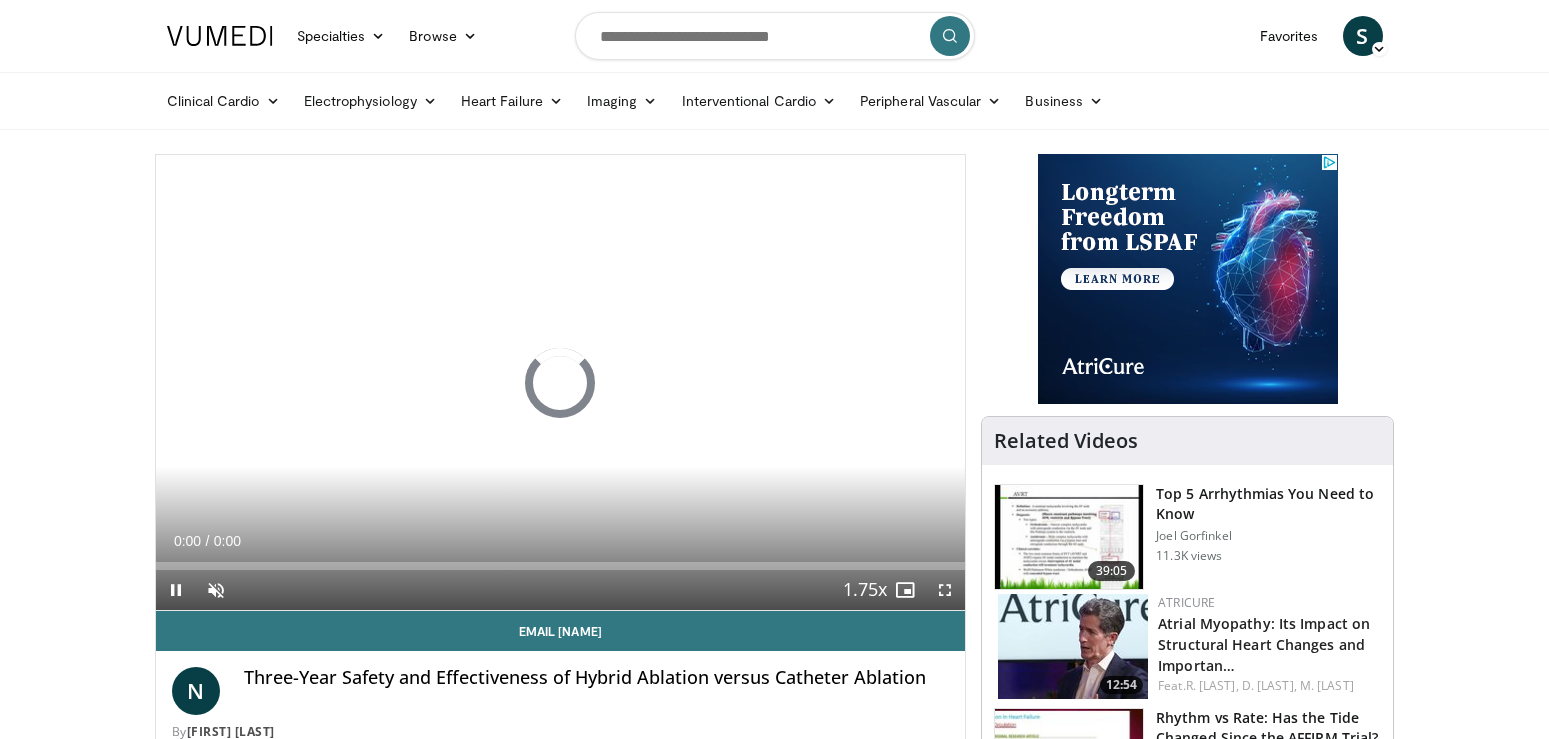 scroll, scrollTop: 0, scrollLeft: 0, axis: both 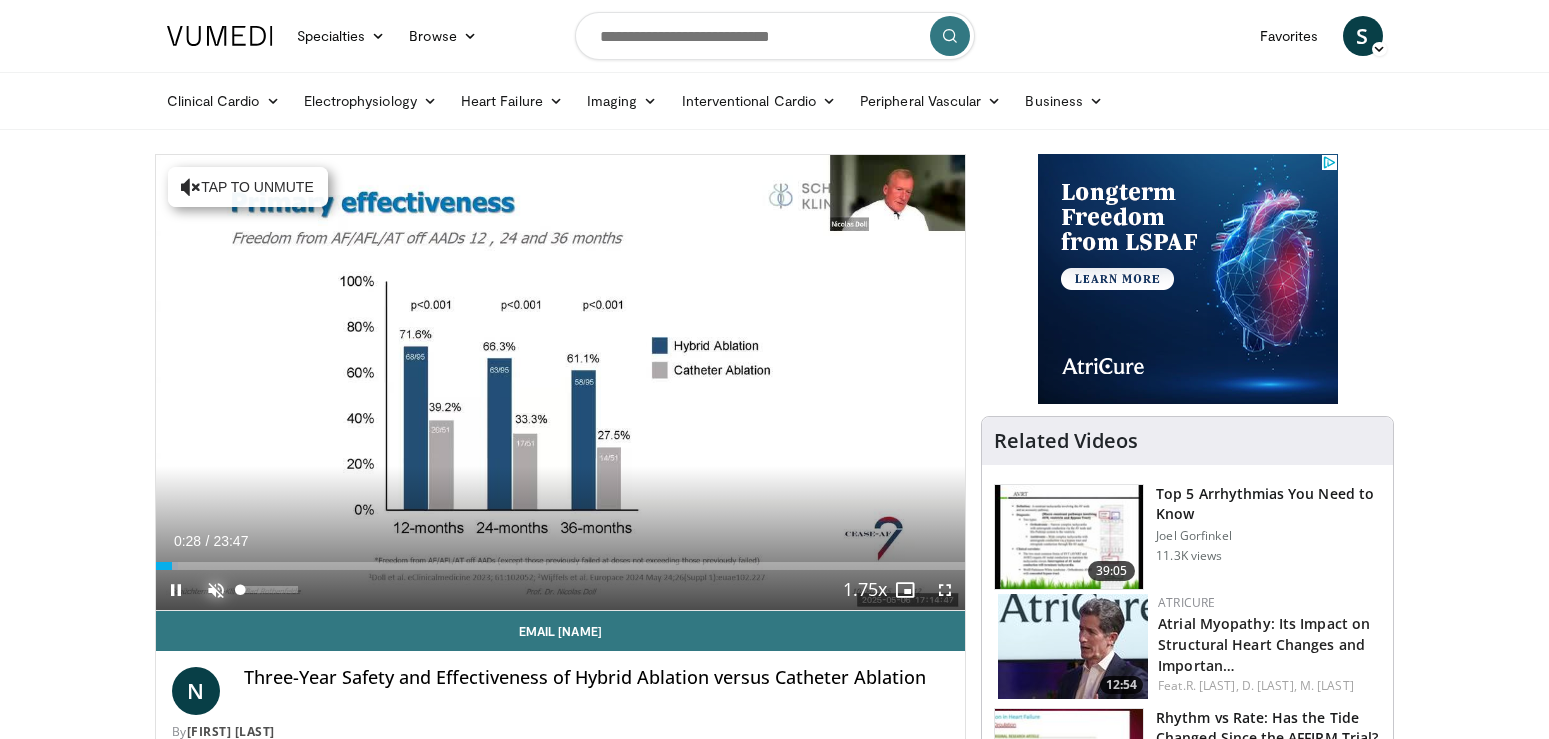 click at bounding box center (216, 590) 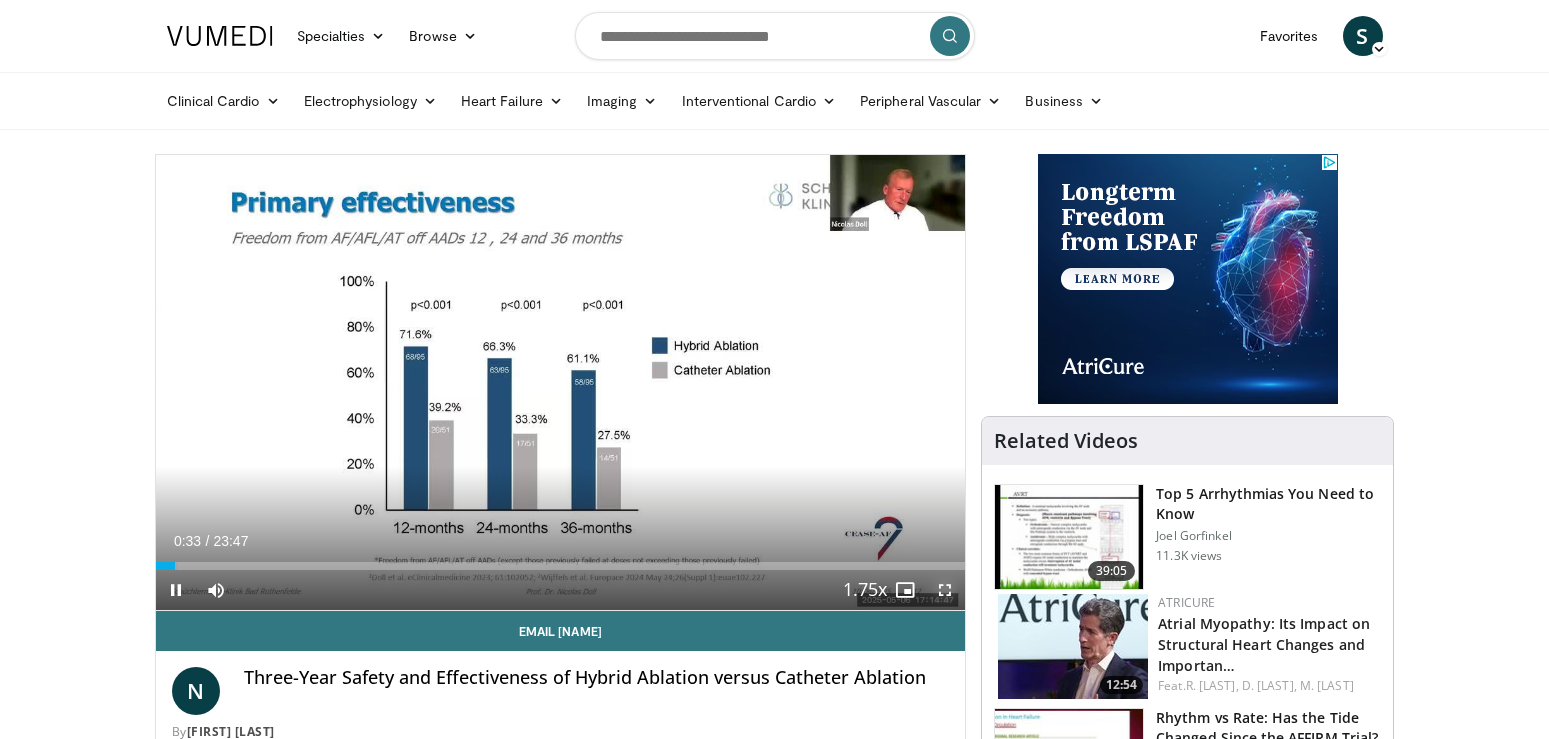 click at bounding box center [945, 590] 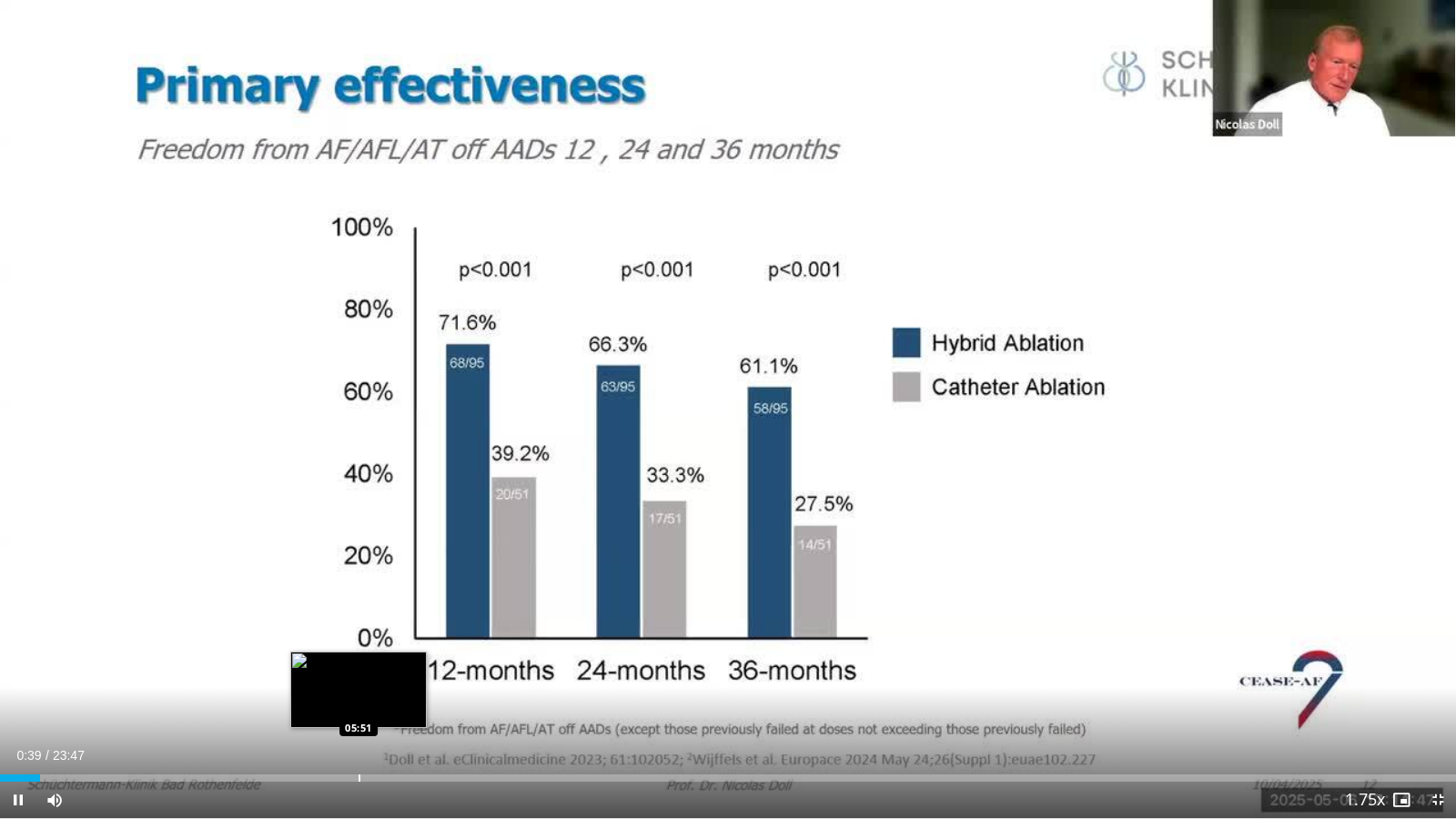 click on "Loaded :  2.78% 00:39 05:51" at bounding box center [728, 773] 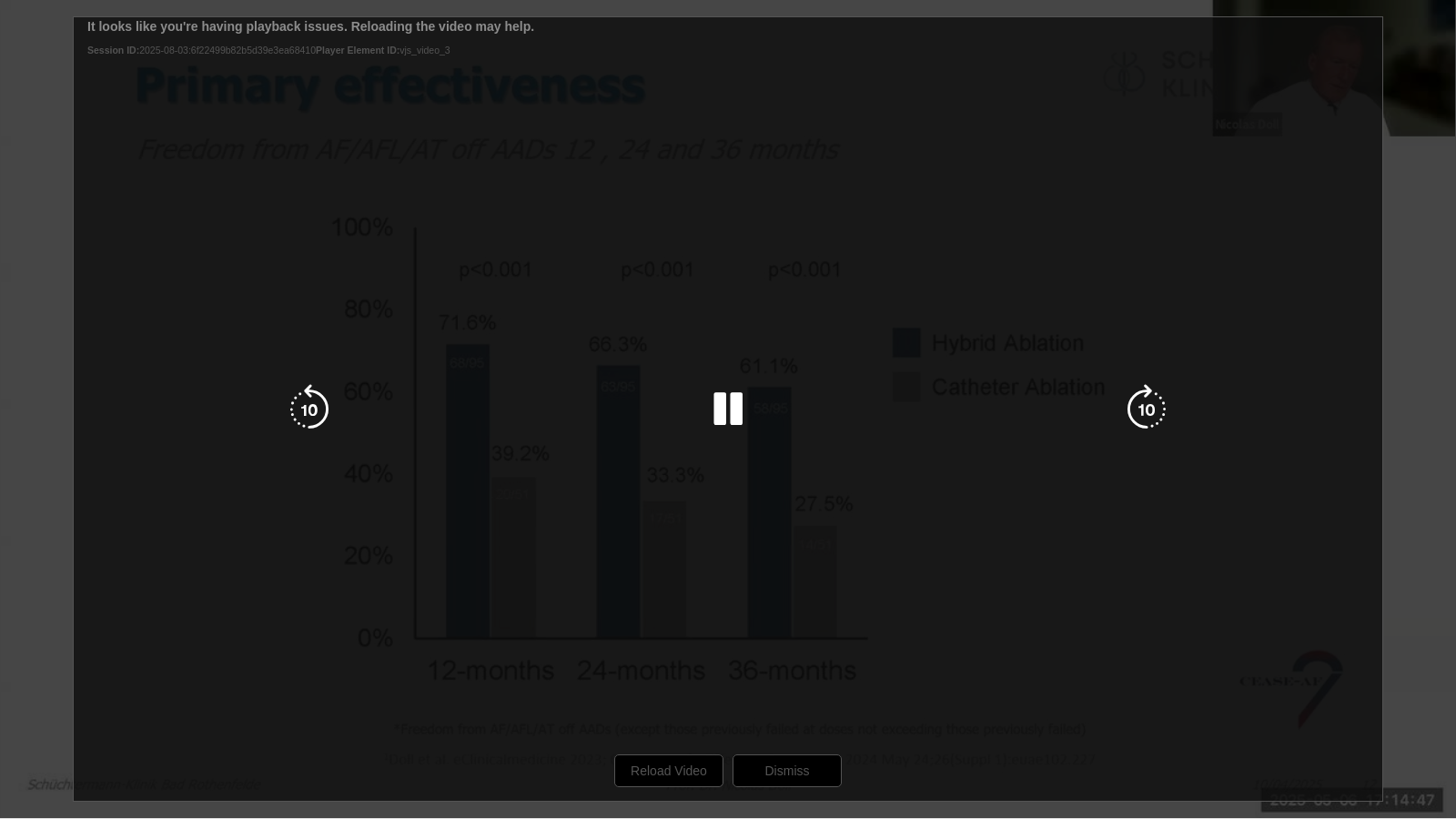 click on "10 seconds
Tap to unmute" at bounding box center (728, 409) 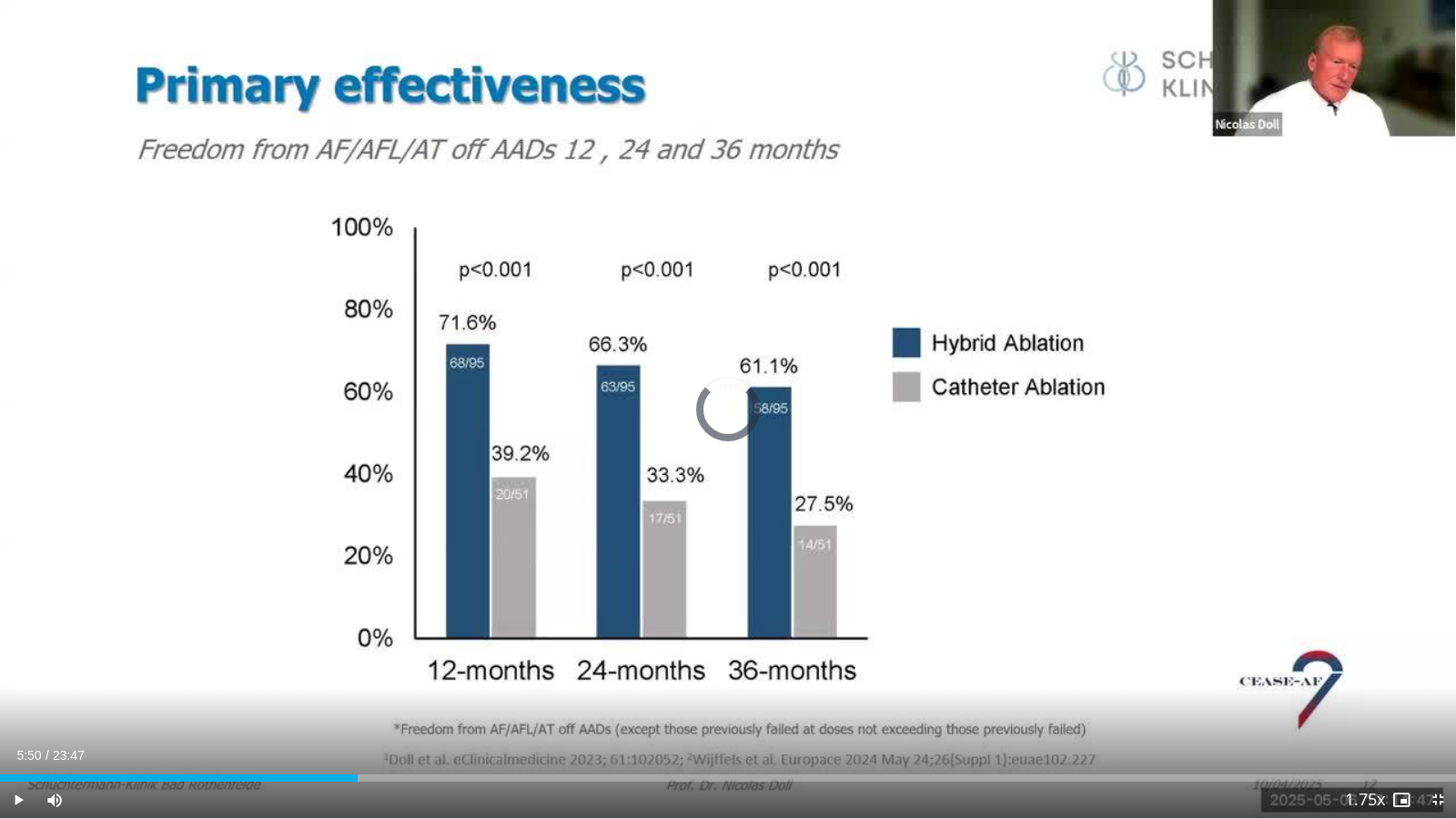 click at bounding box center [265, 778] 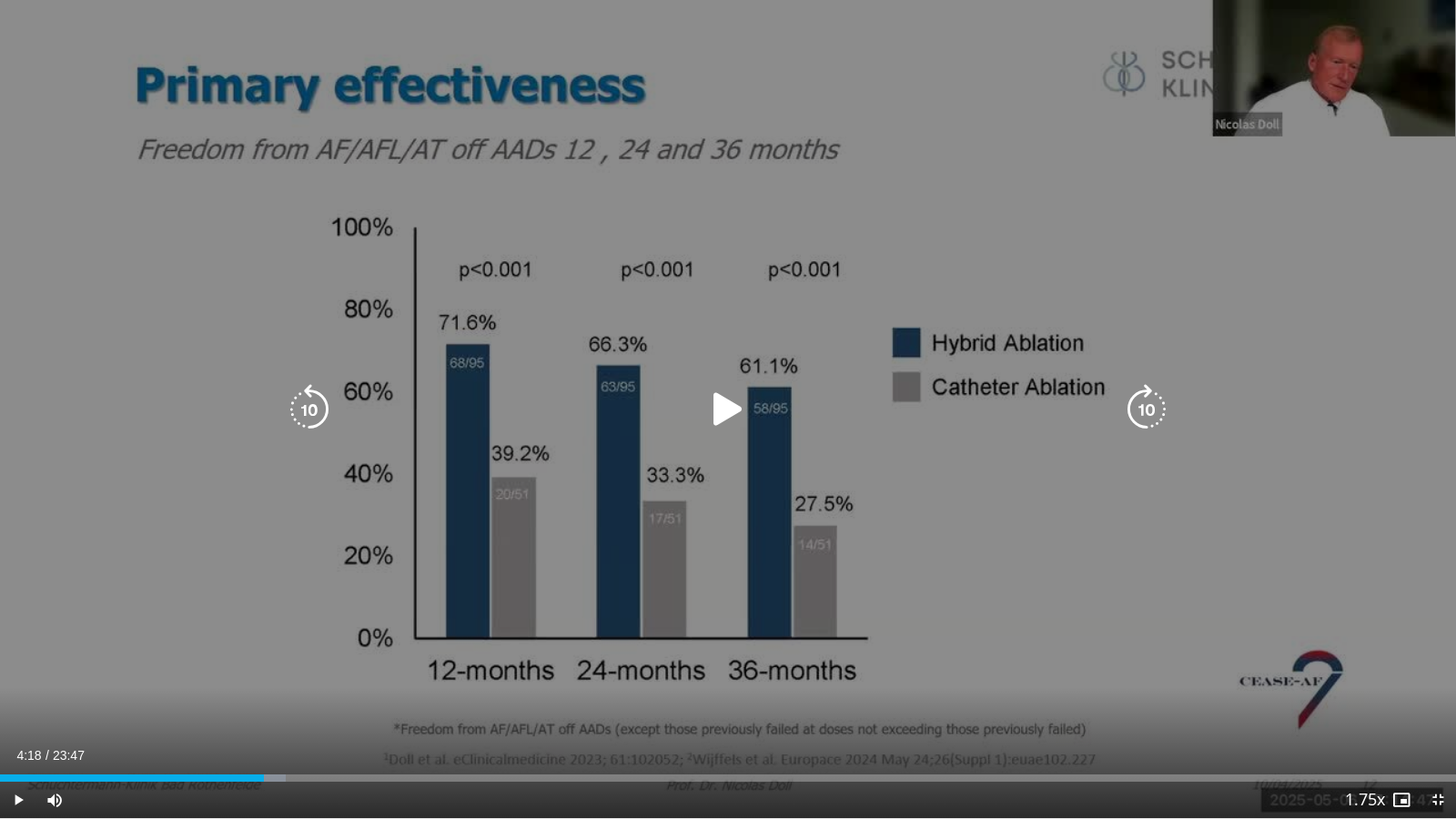 click at bounding box center (728, 410) 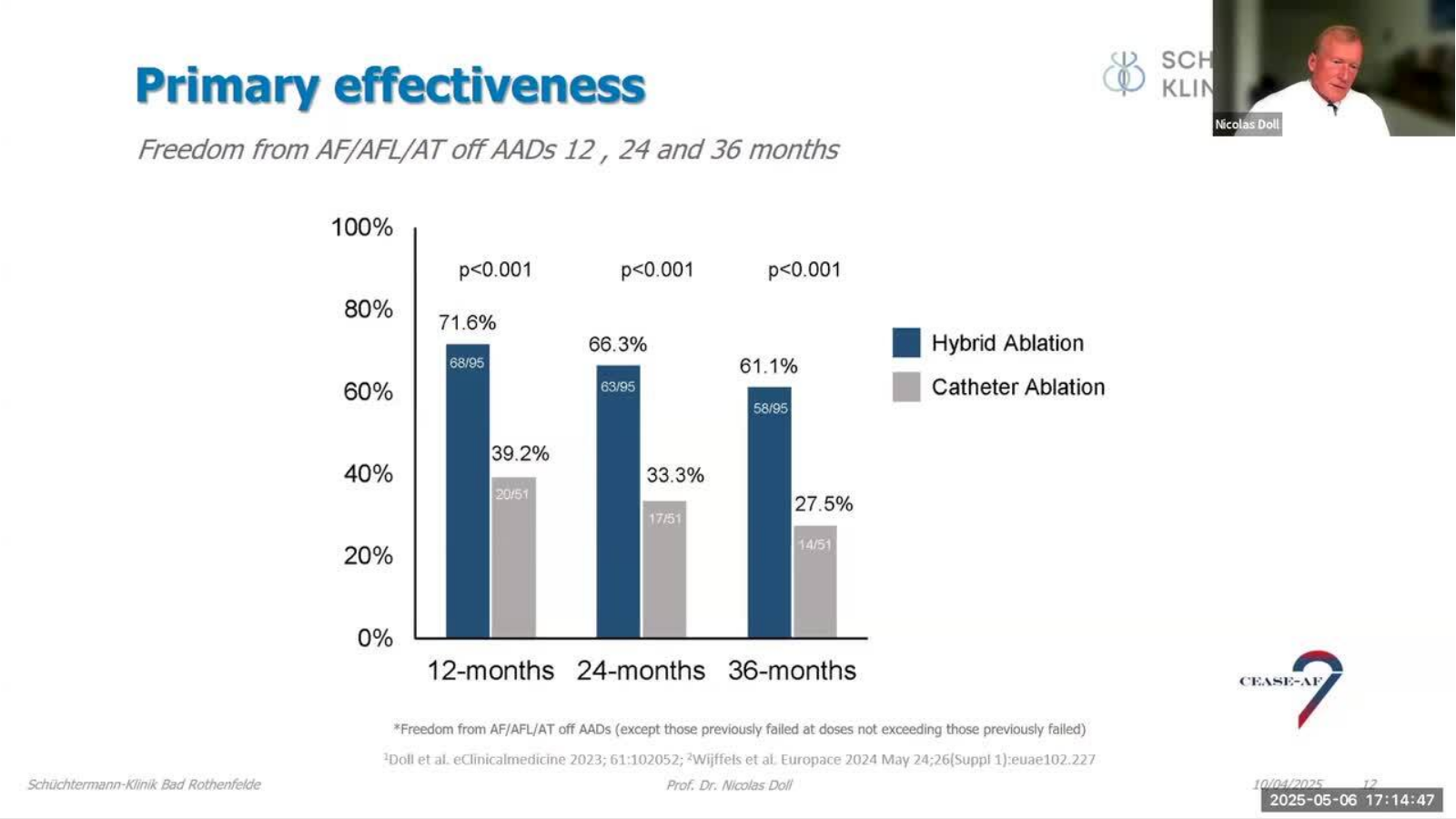 type 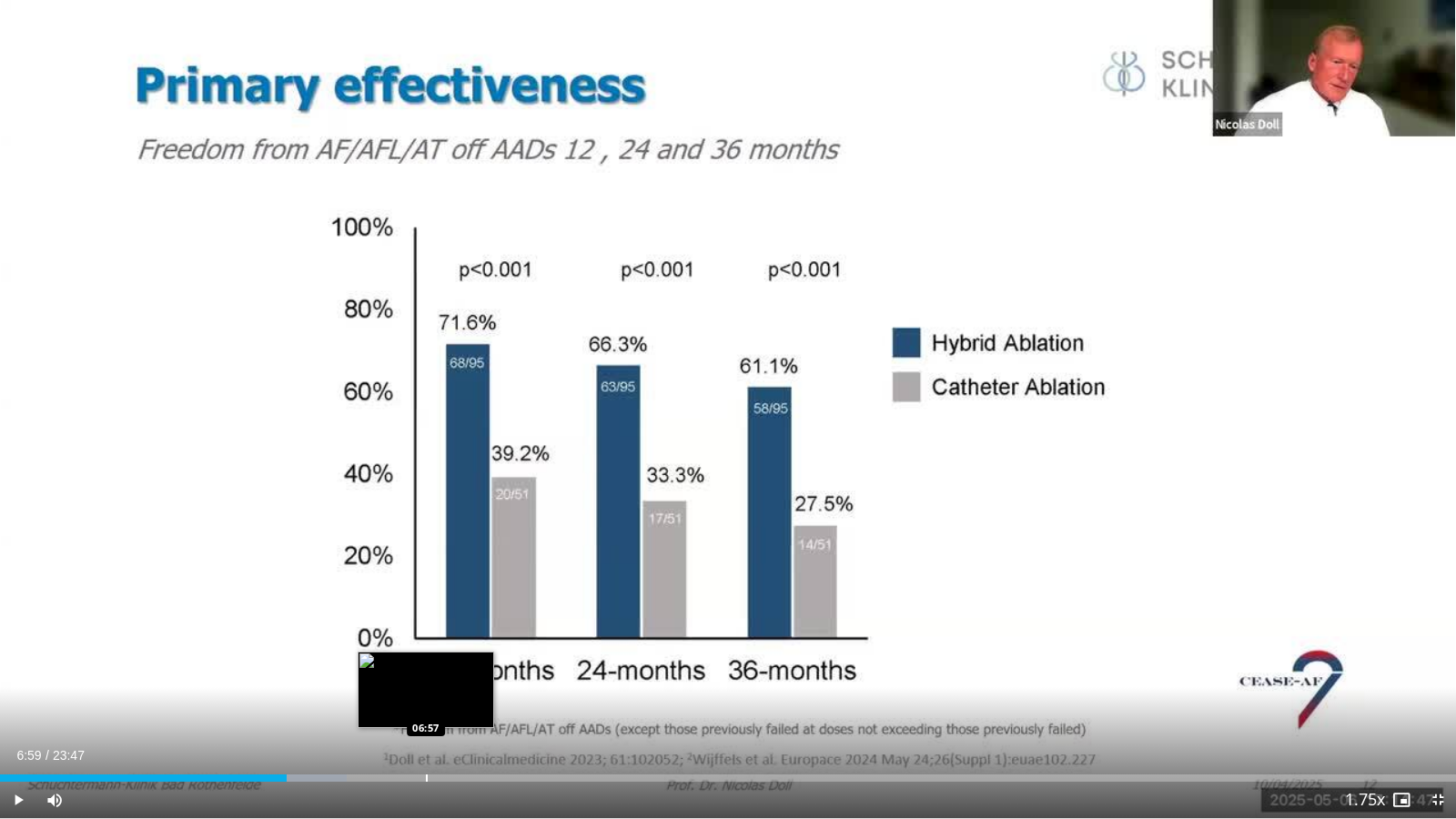 click on "Loaded :  23.83% 04:40 06:57" at bounding box center [728, 778] 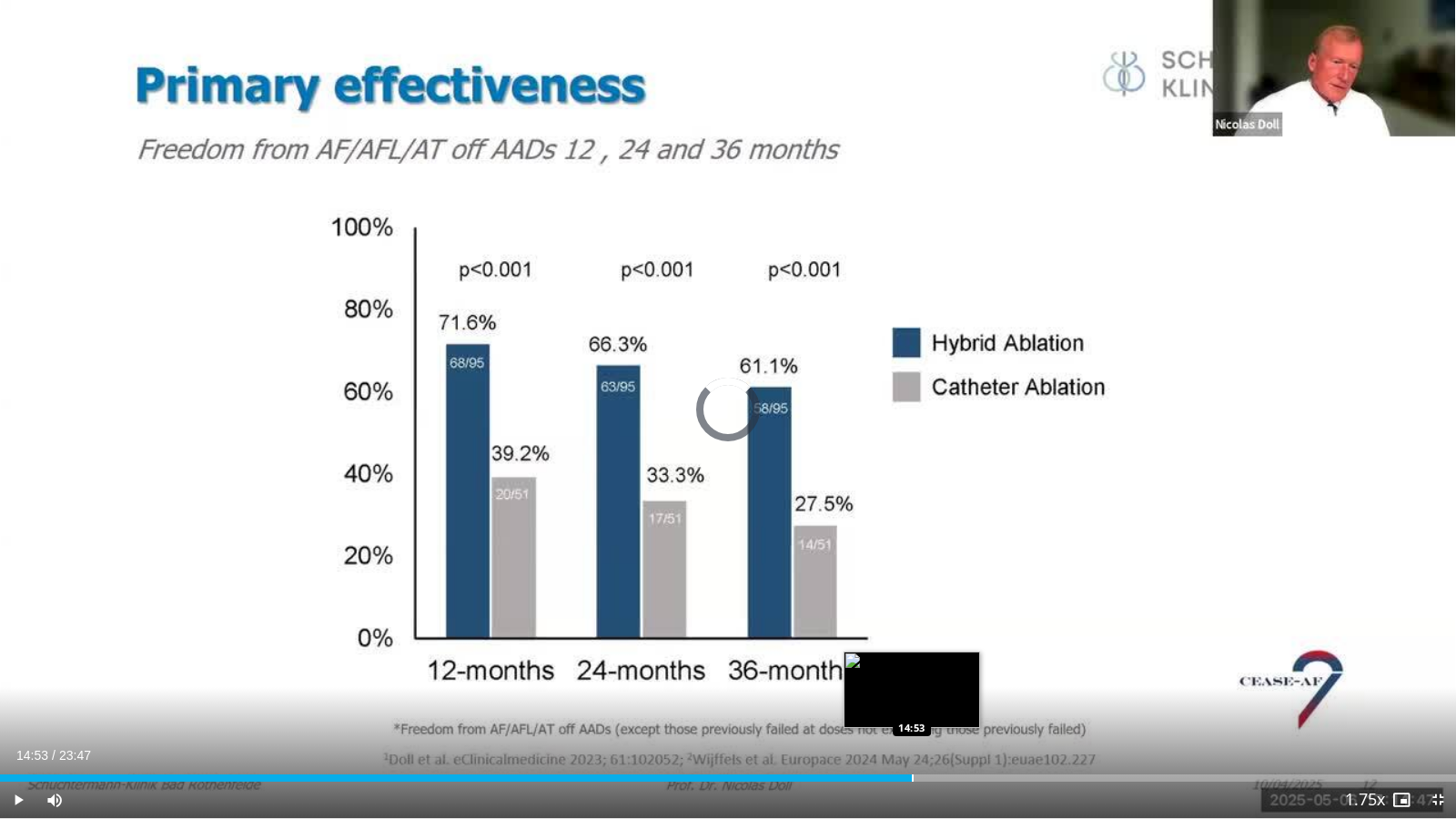 click on "Loaded :  34.75% 14:53 14:53" at bounding box center (728, 773) 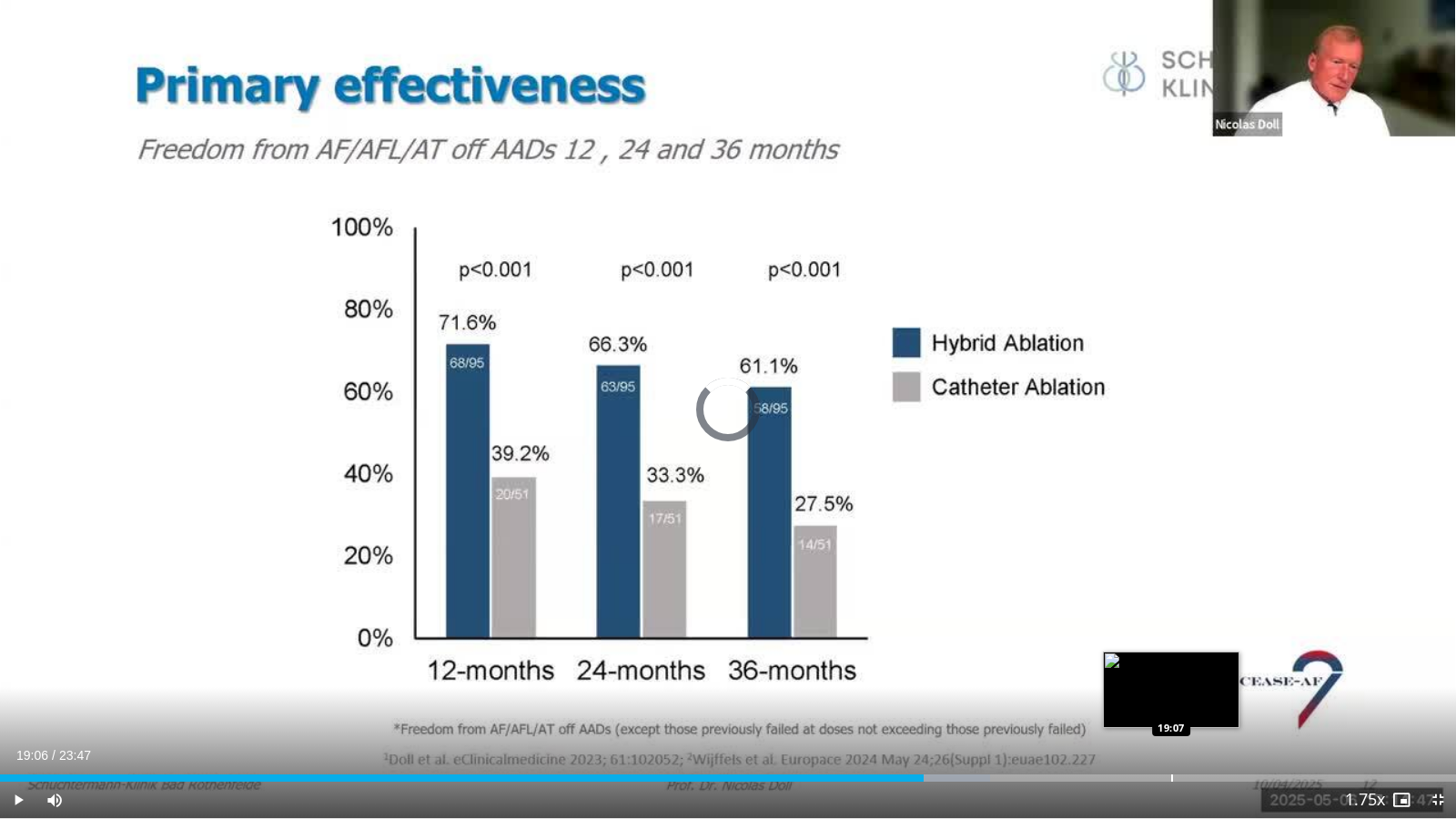 click on "Loaded :  67.97% 19:06 19:07" at bounding box center (728, 778) 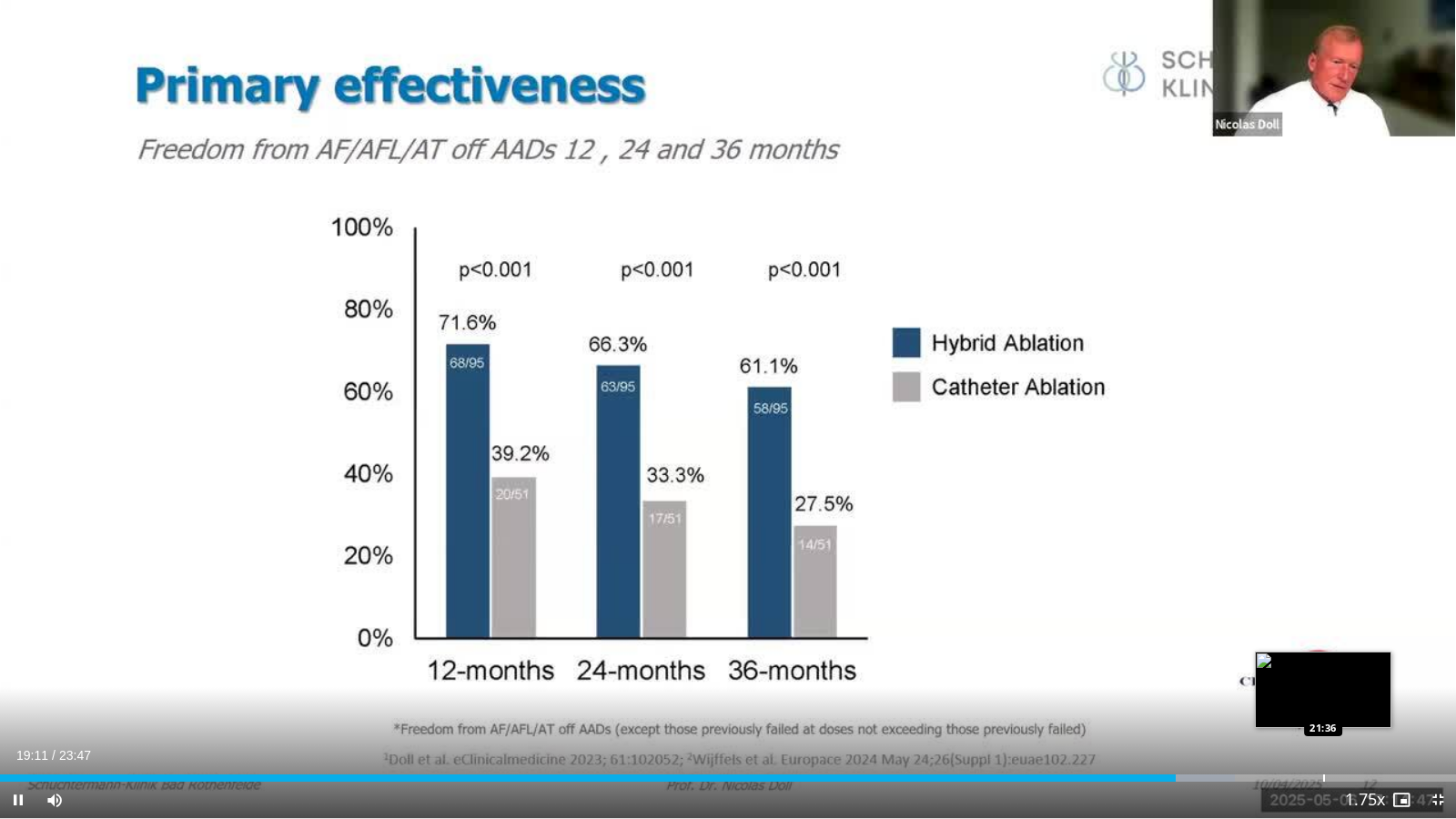 click at bounding box center [1324, 778] 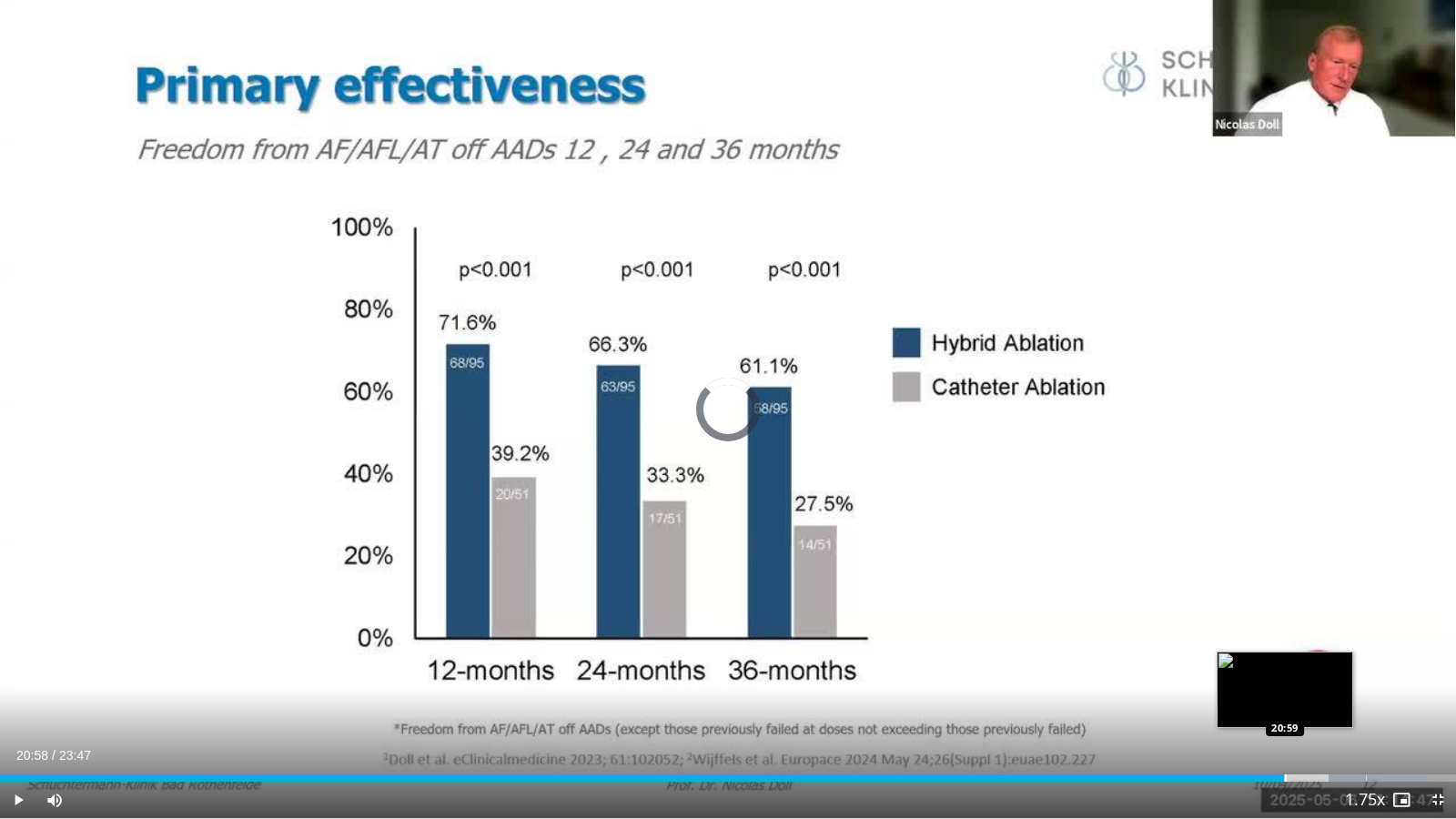 click on "Loaded :  98.01% 22:15 20:59" at bounding box center [728, 773] 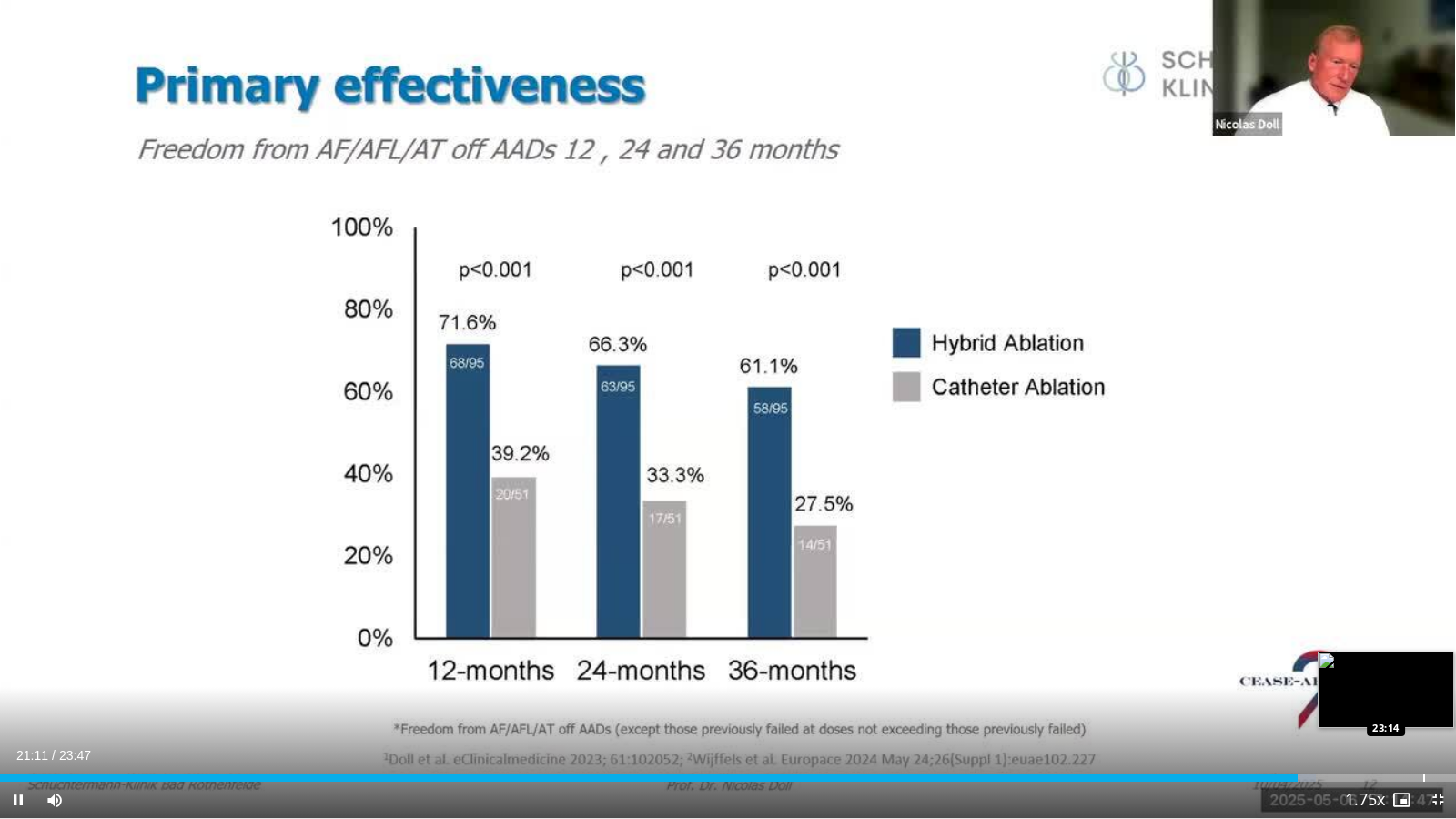 click at bounding box center (1424, 778) 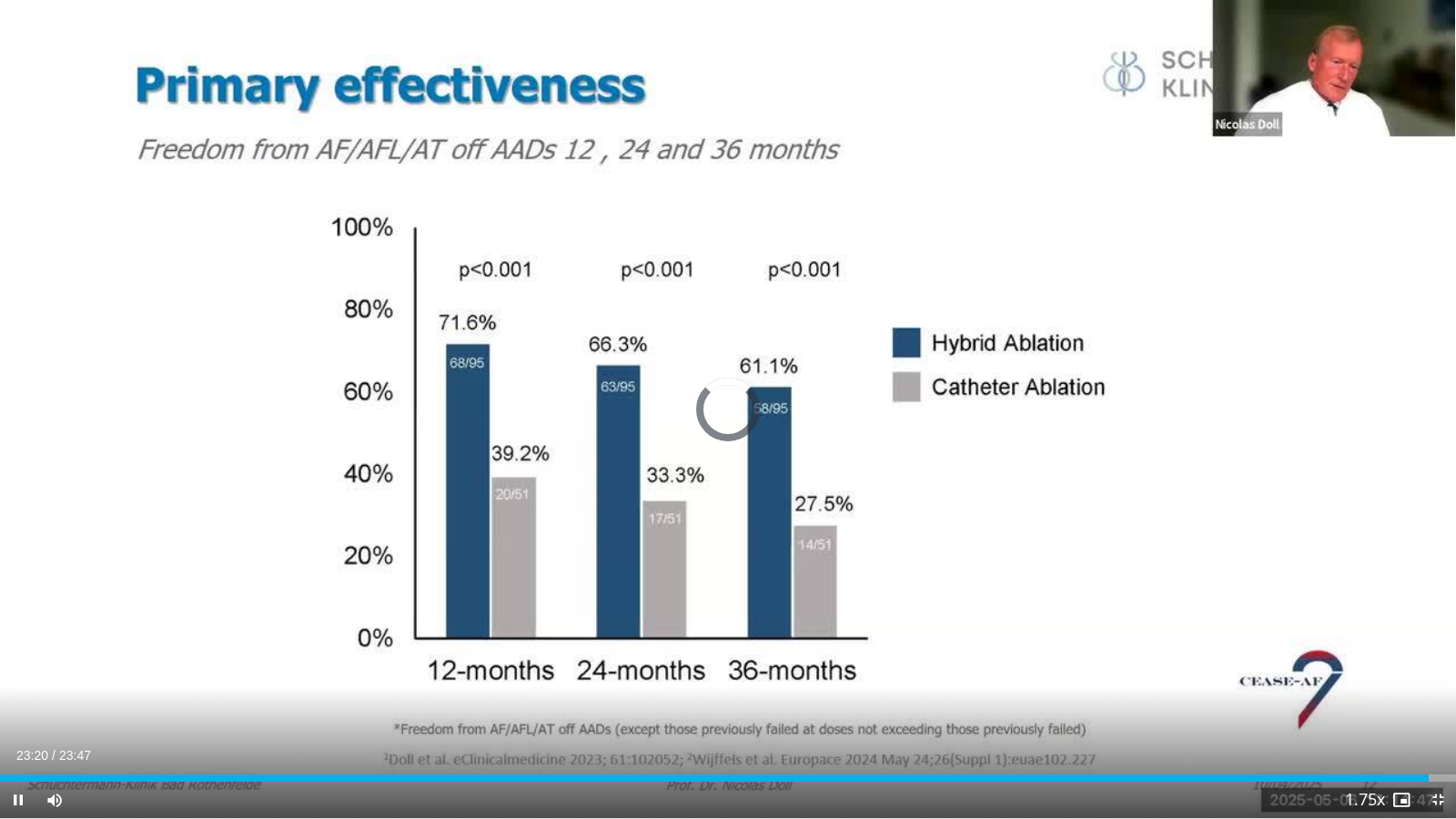 click at bounding box center (1438, 800) 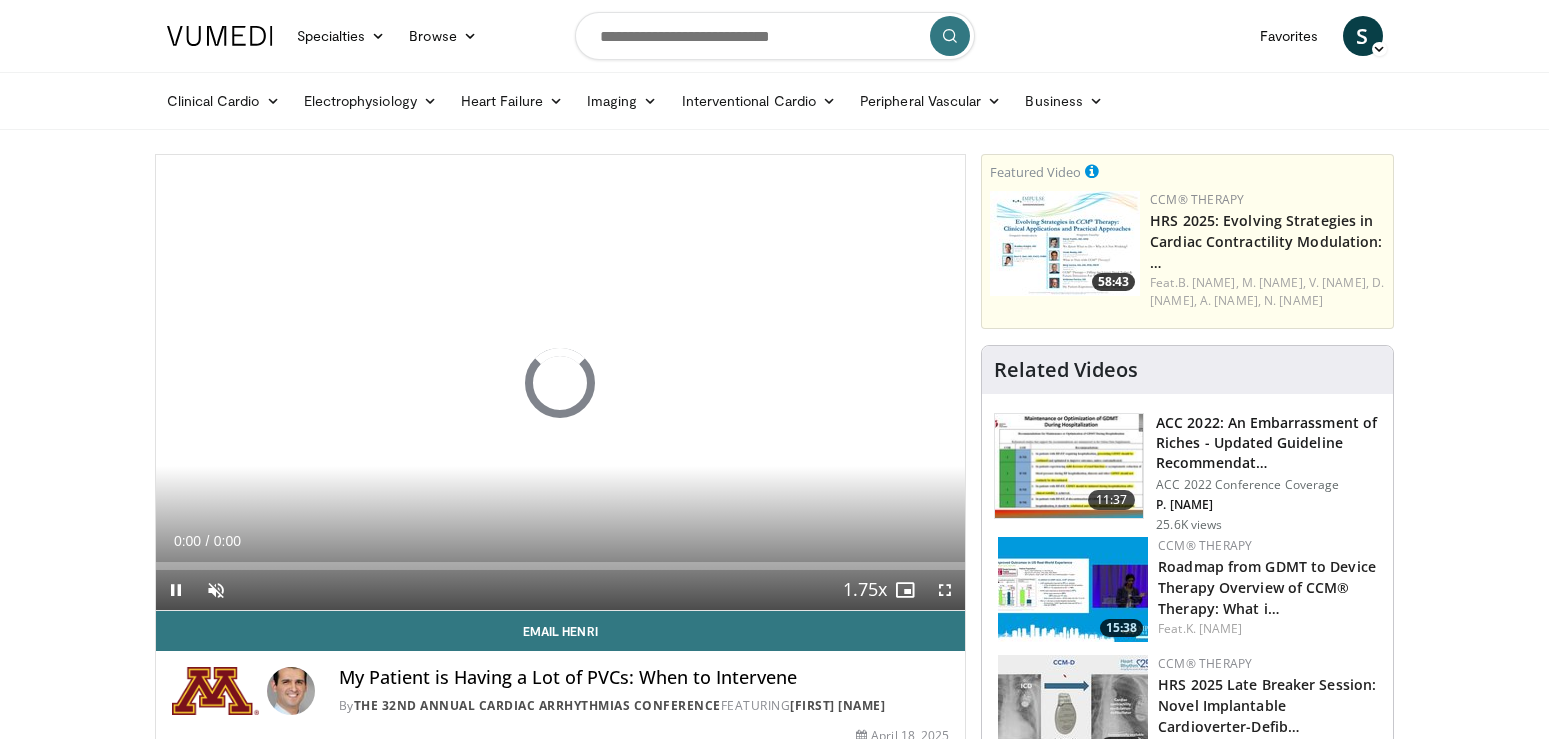 scroll, scrollTop: 0, scrollLeft: 0, axis: both 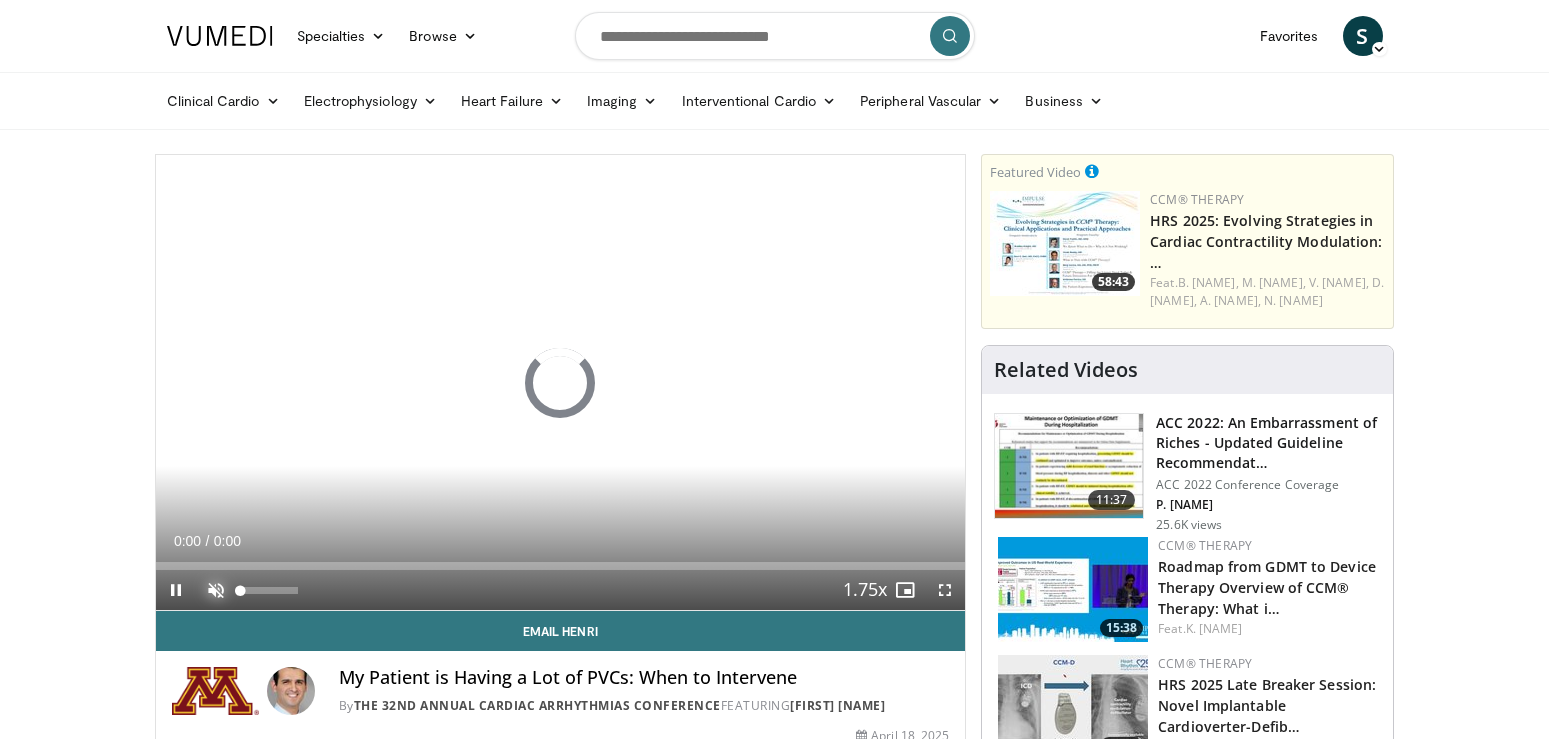 click at bounding box center [216, 590] 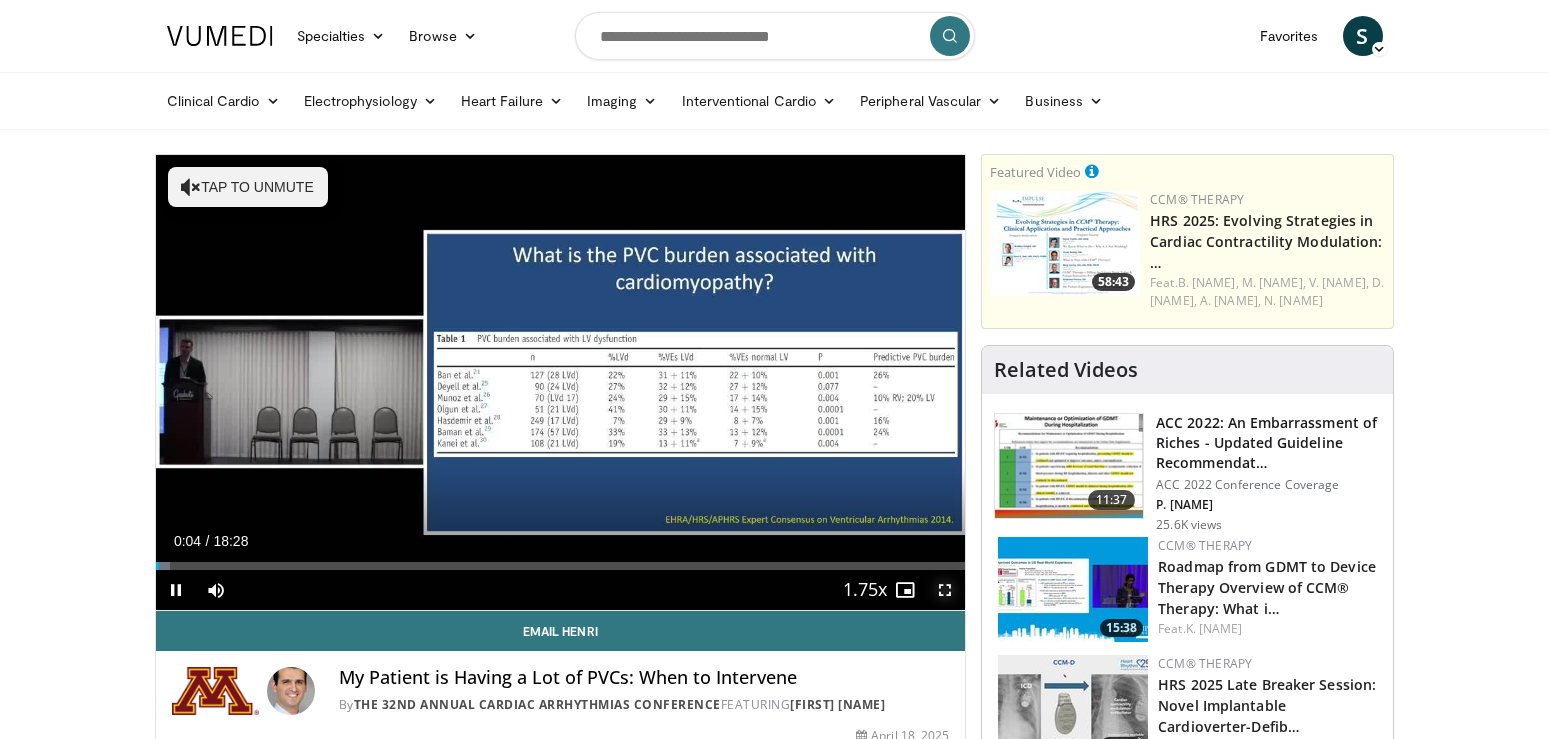 click at bounding box center [945, 590] 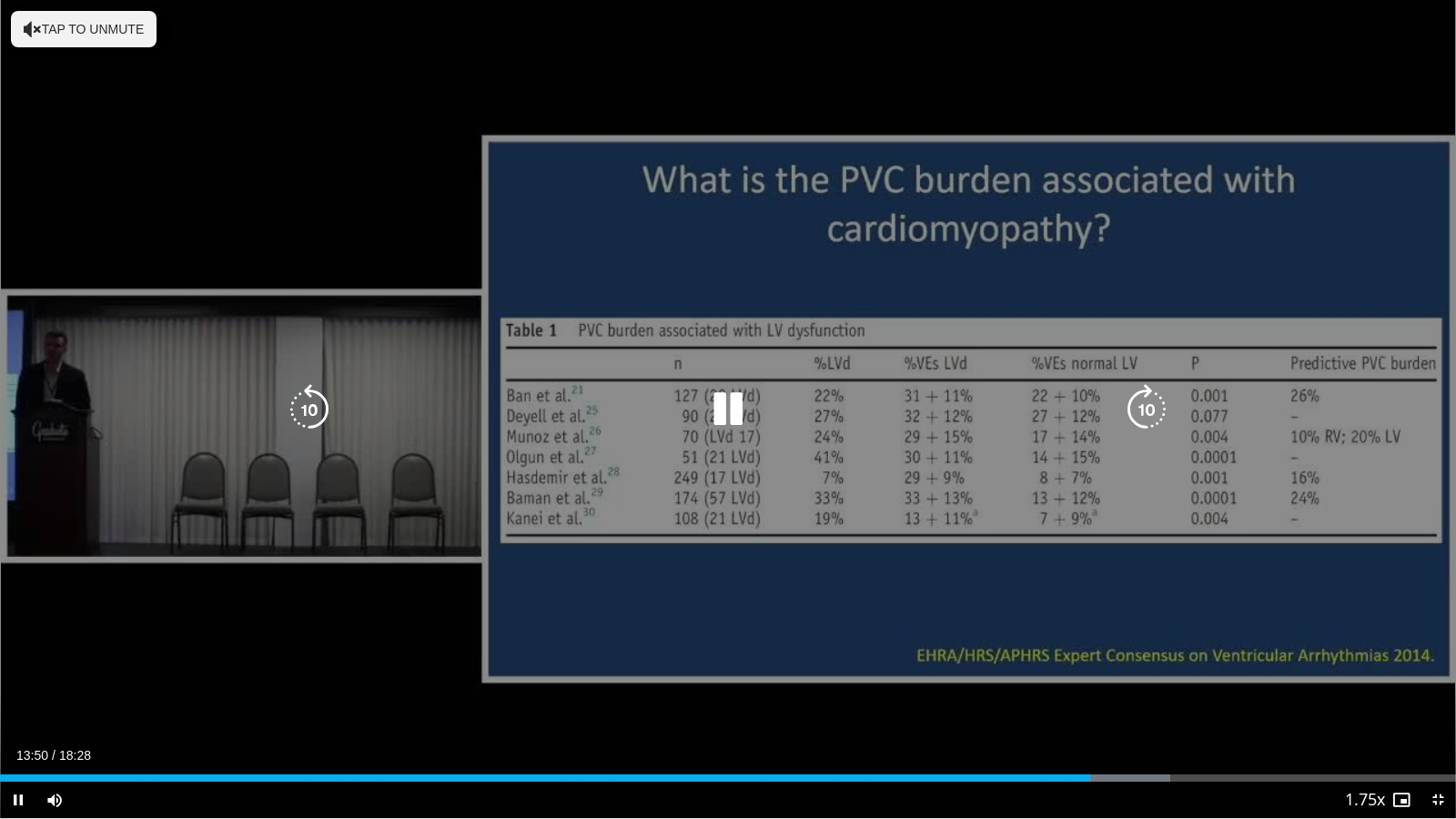 click at bounding box center [1147, 410] 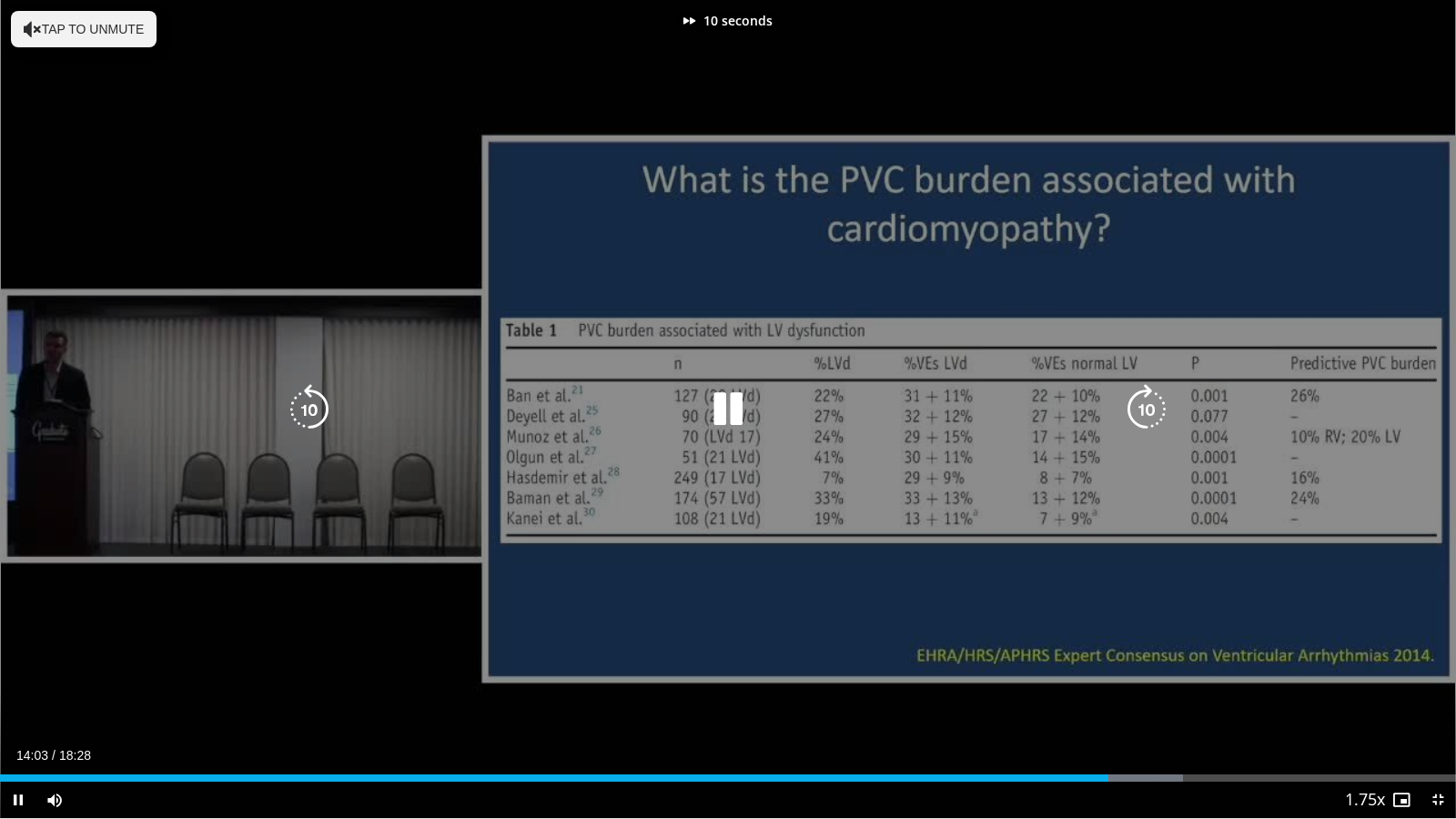 click at bounding box center (1147, 410) 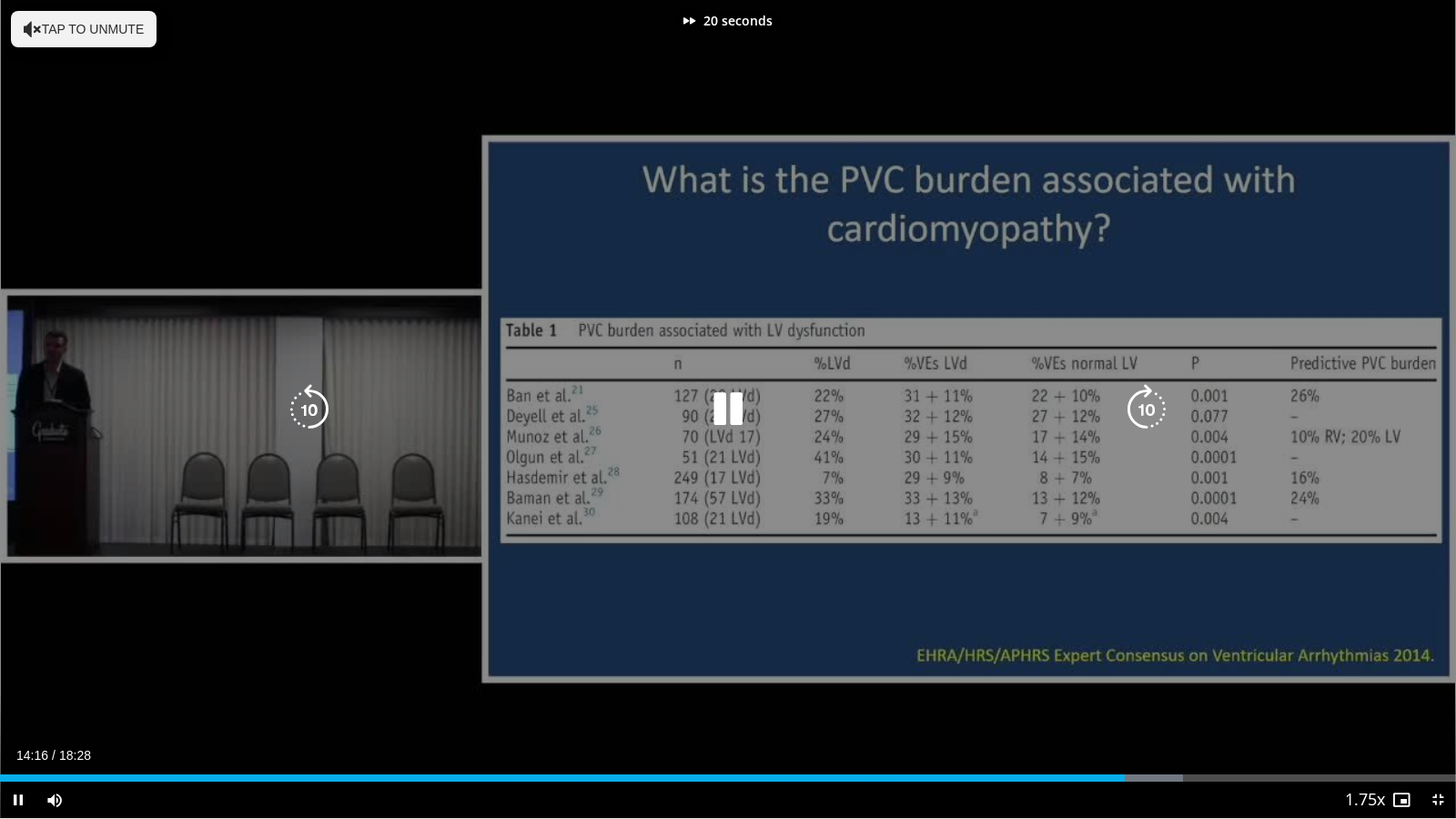 click at bounding box center [1147, 410] 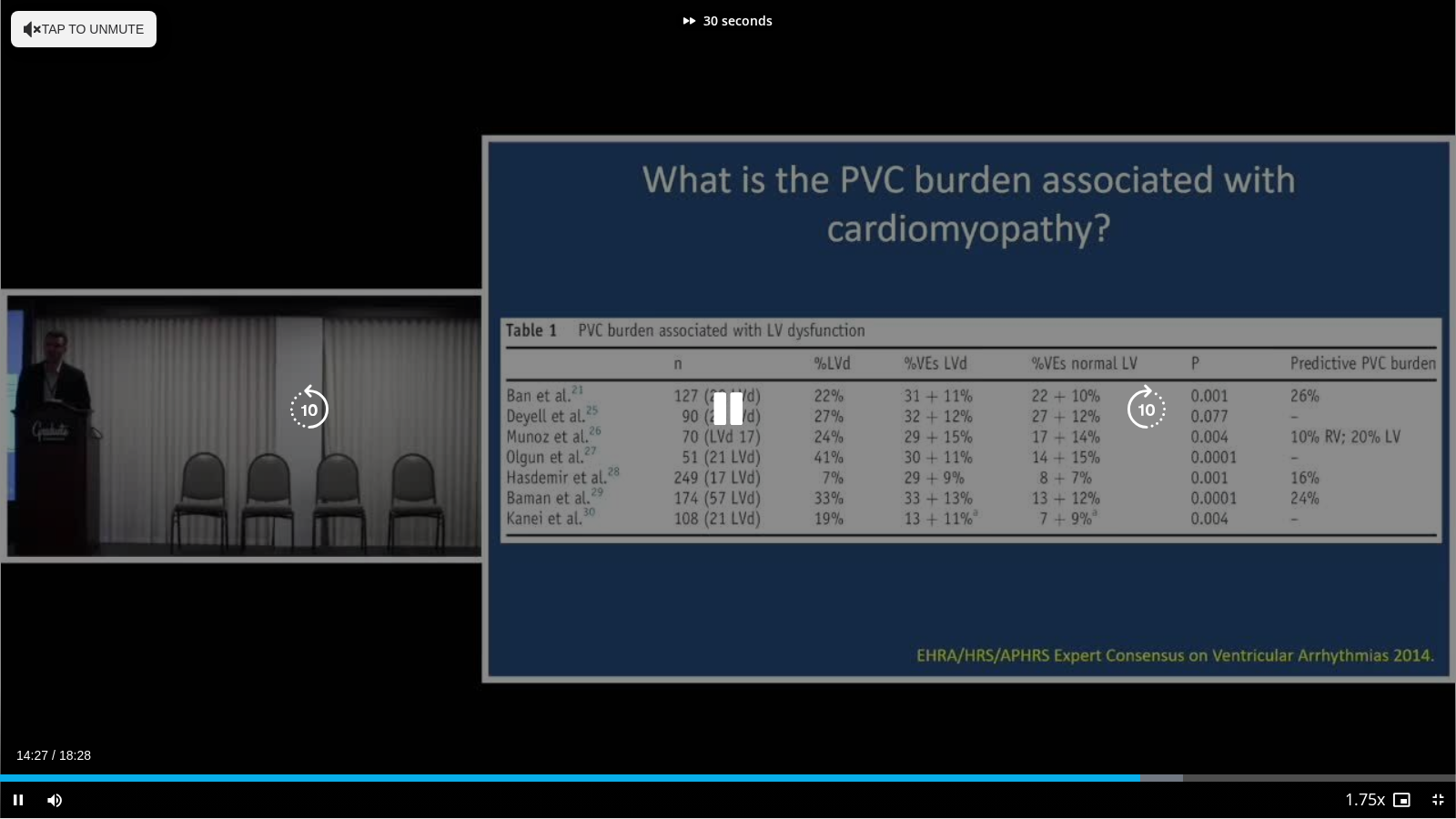 click at bounding box center (1147, 410) 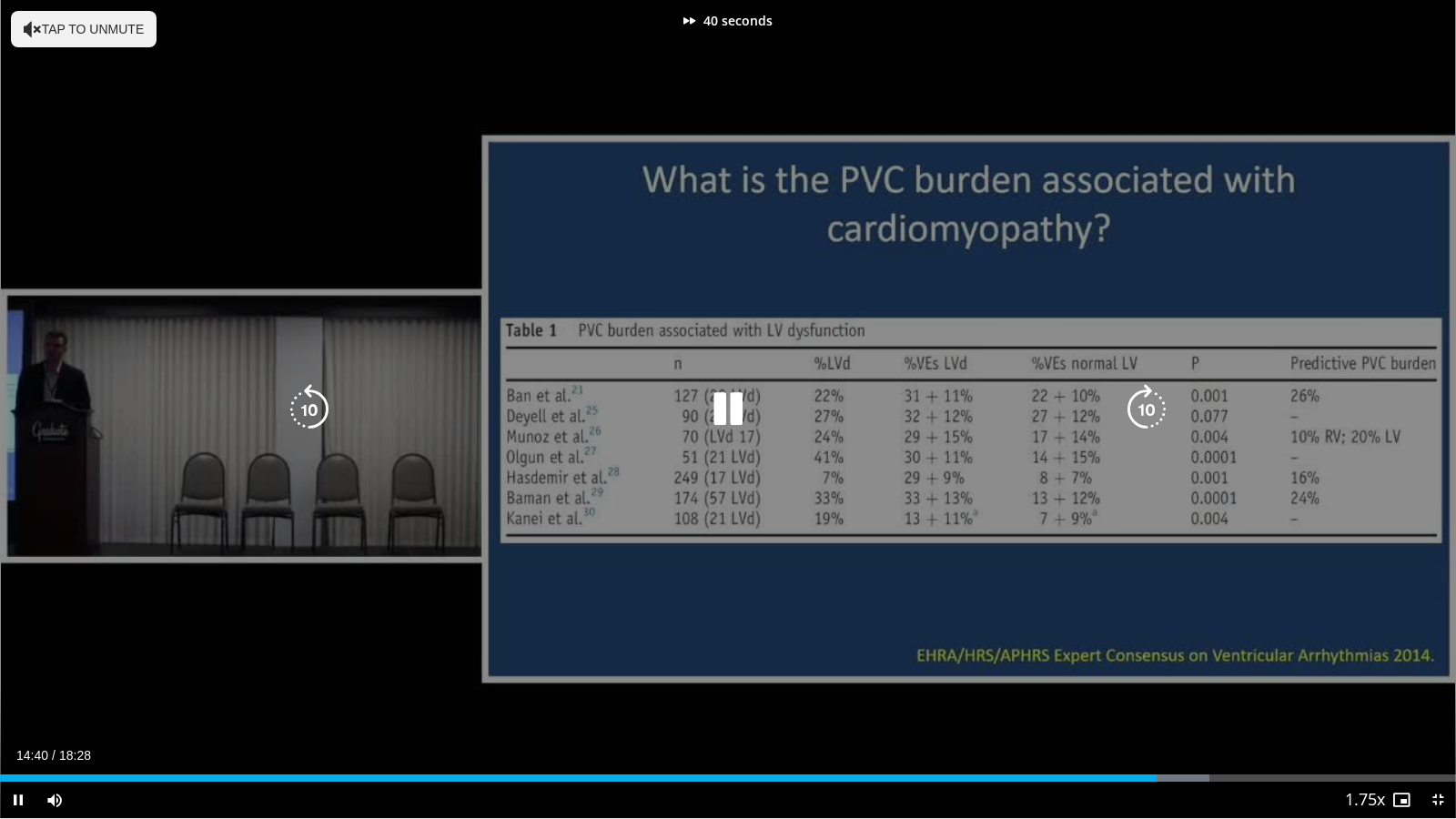 click at bounding box center [1147, 410] 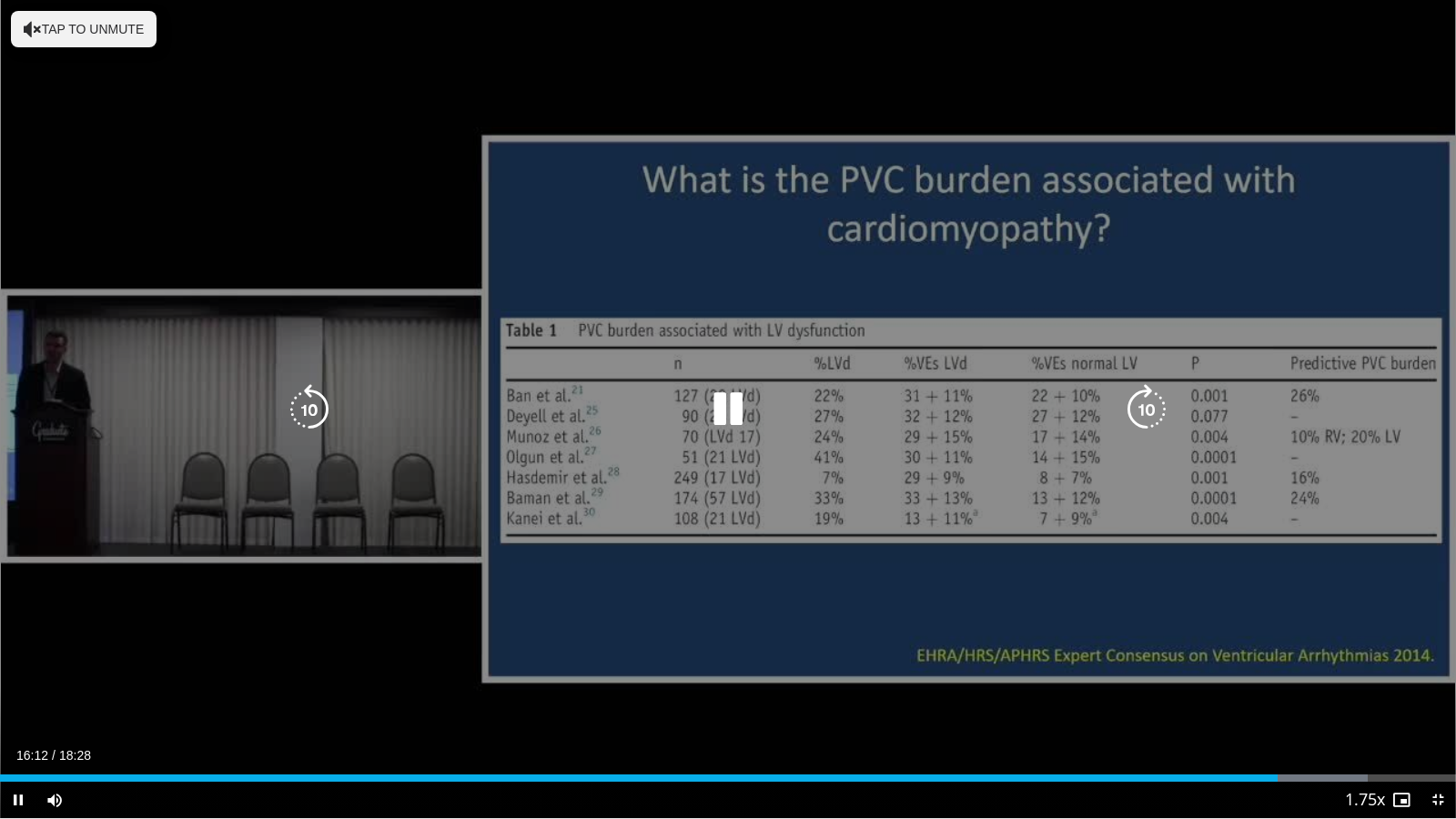 click at bounding box center (1147, 410) 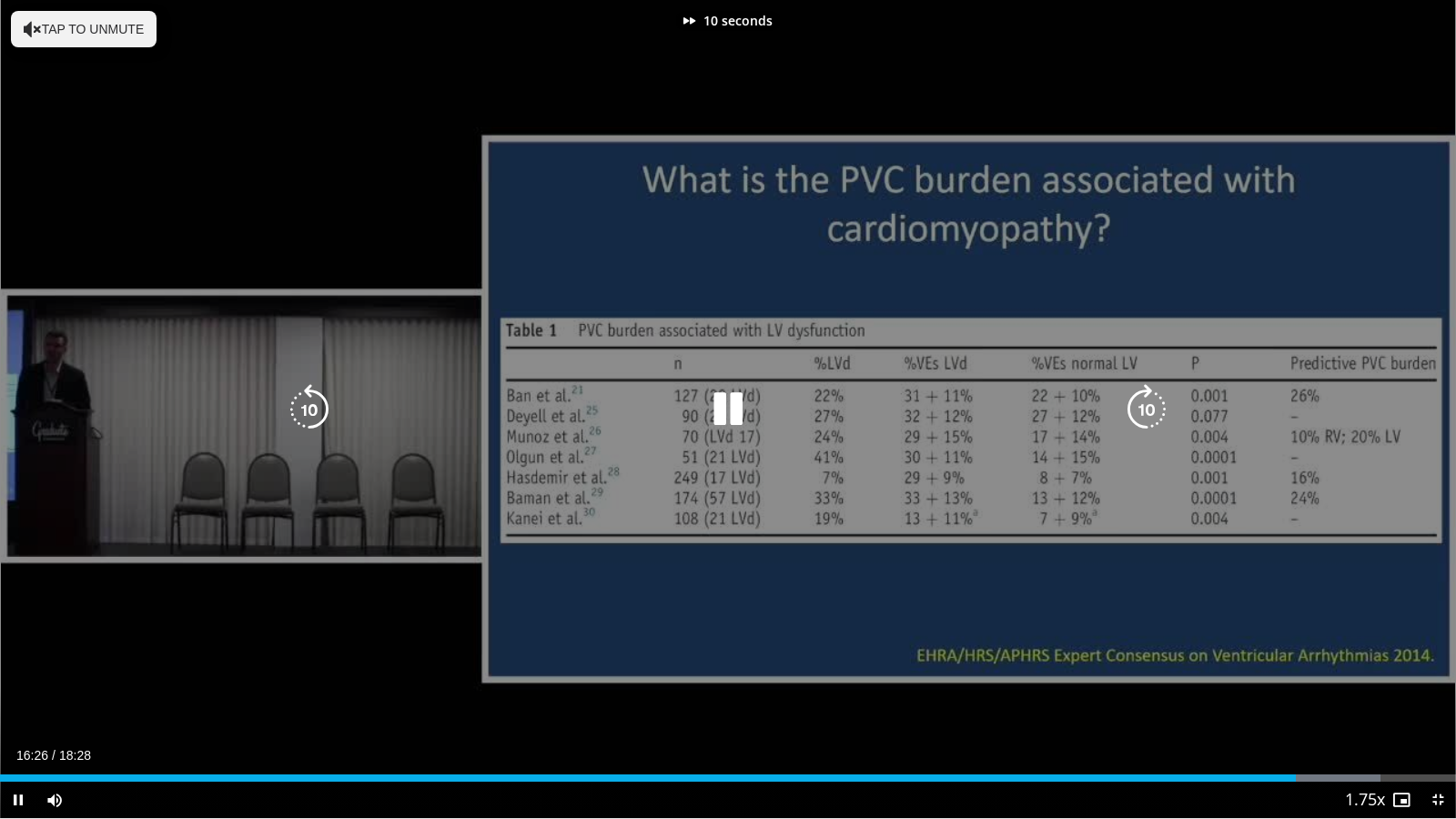 click at bounding box center [1147, 410] 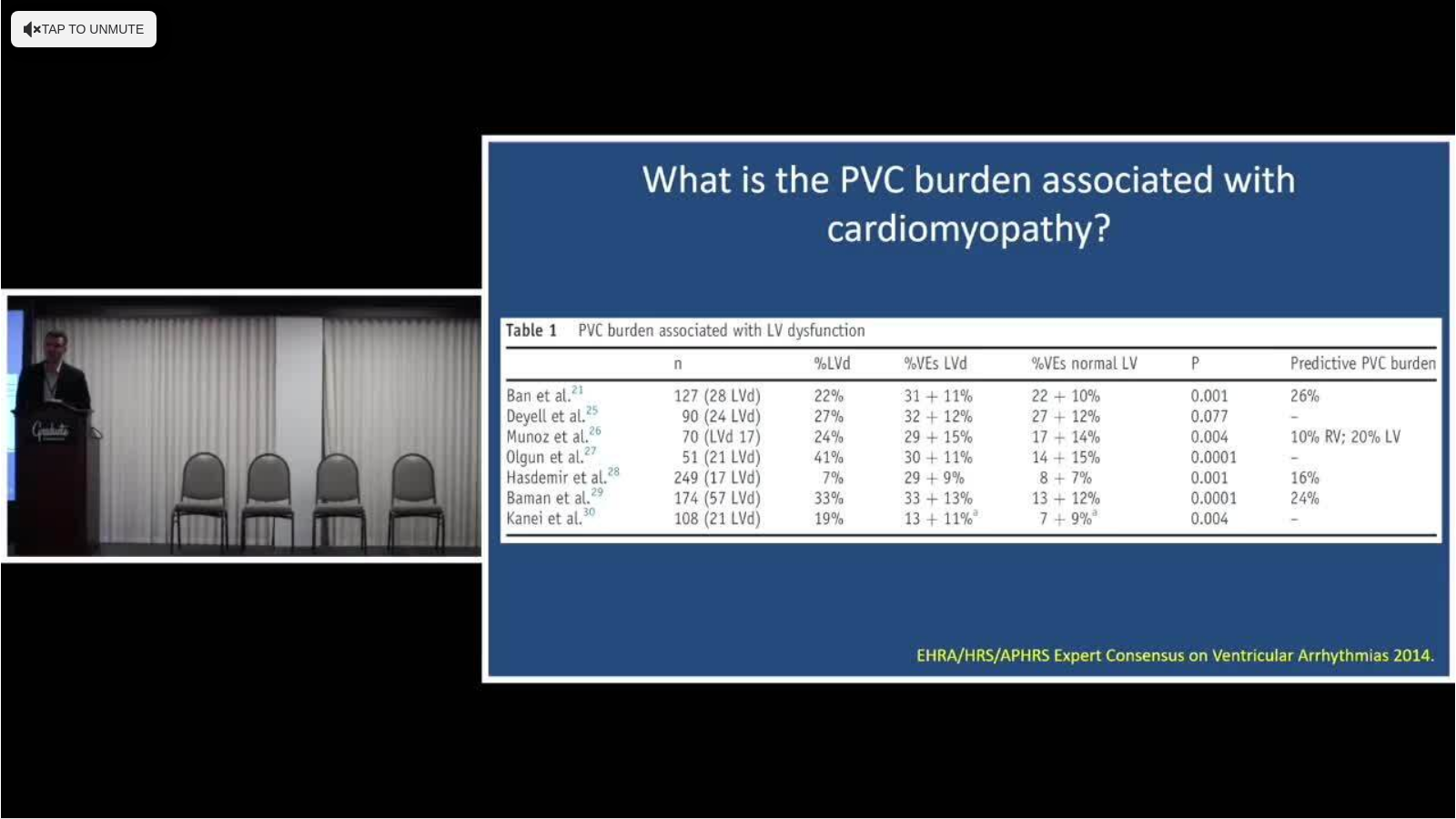 click on "10 seconds
Tap to unmute" at bounding box center (728, 409) 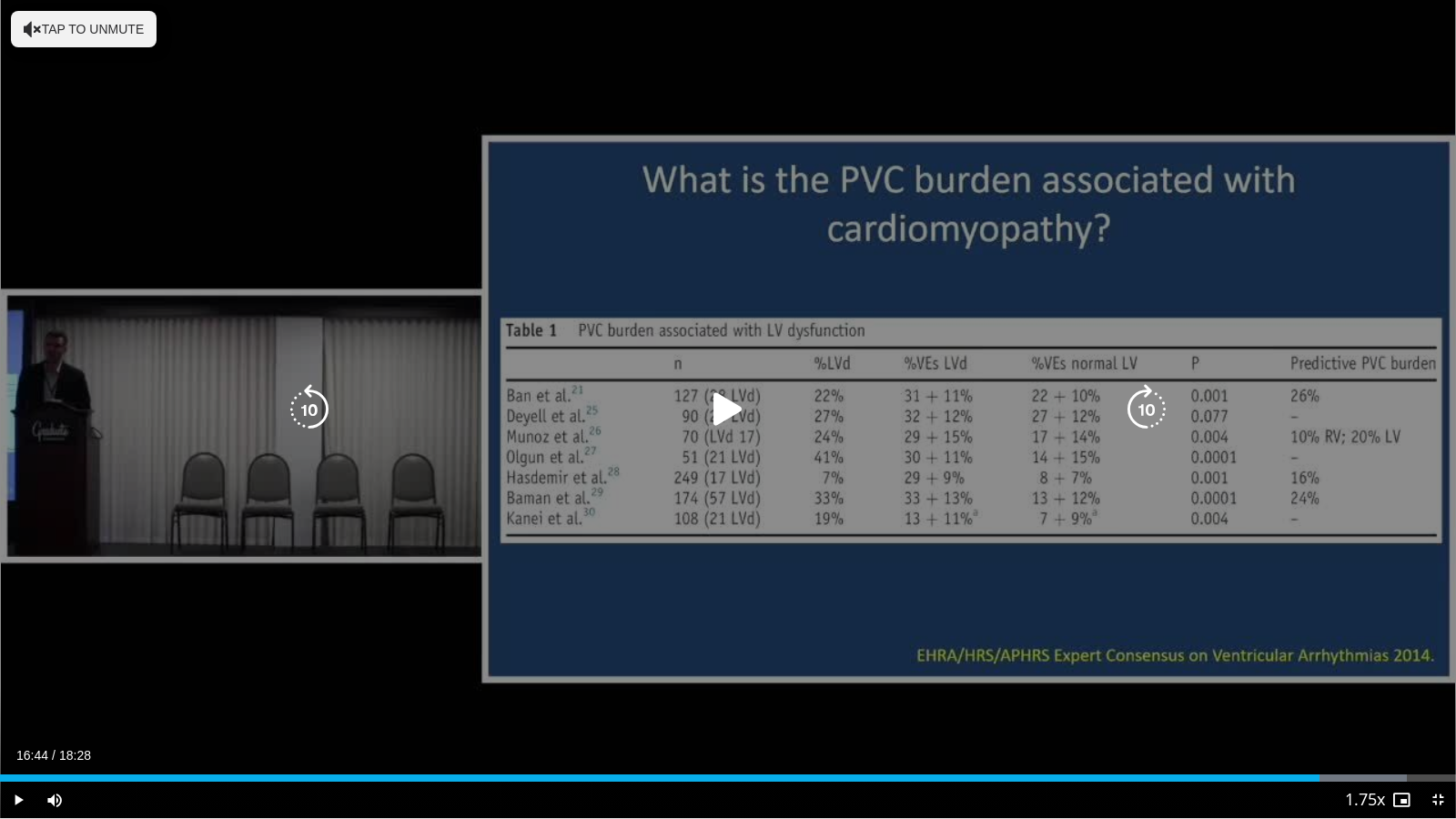 click at bounding box center (1147, 410) 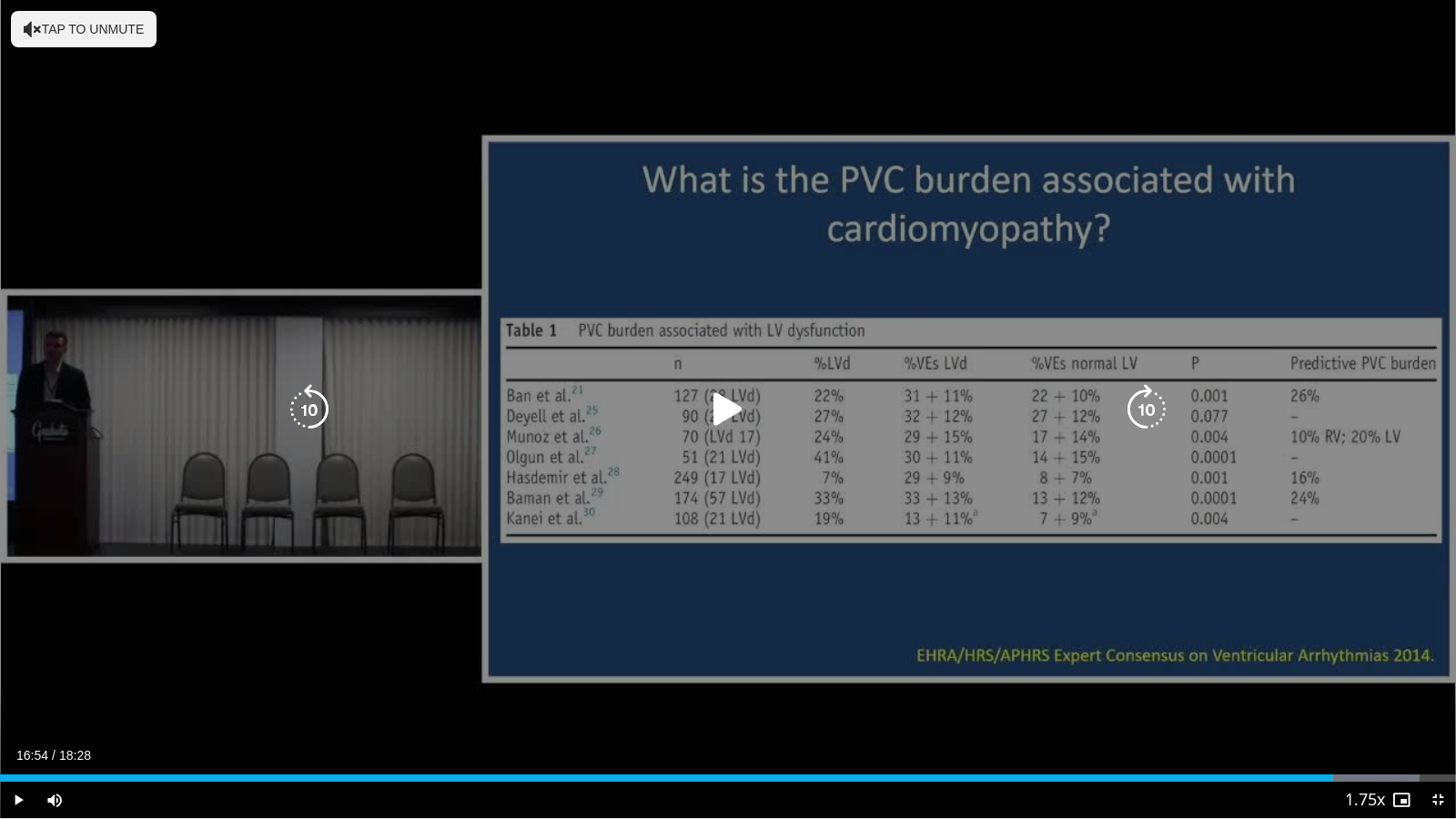 click at bounding box center [728, 410] 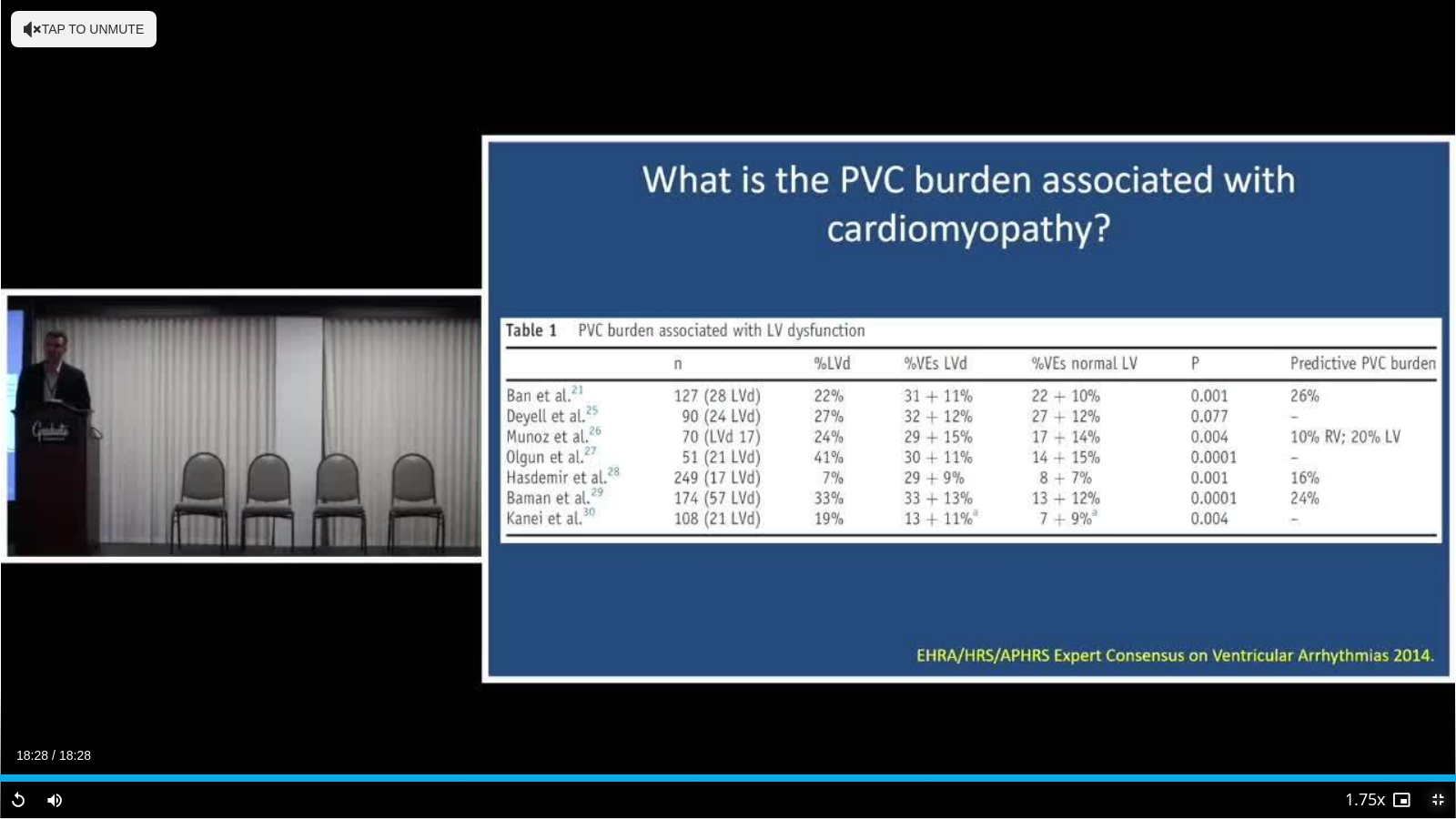 click at bounding box center [1438, 800] 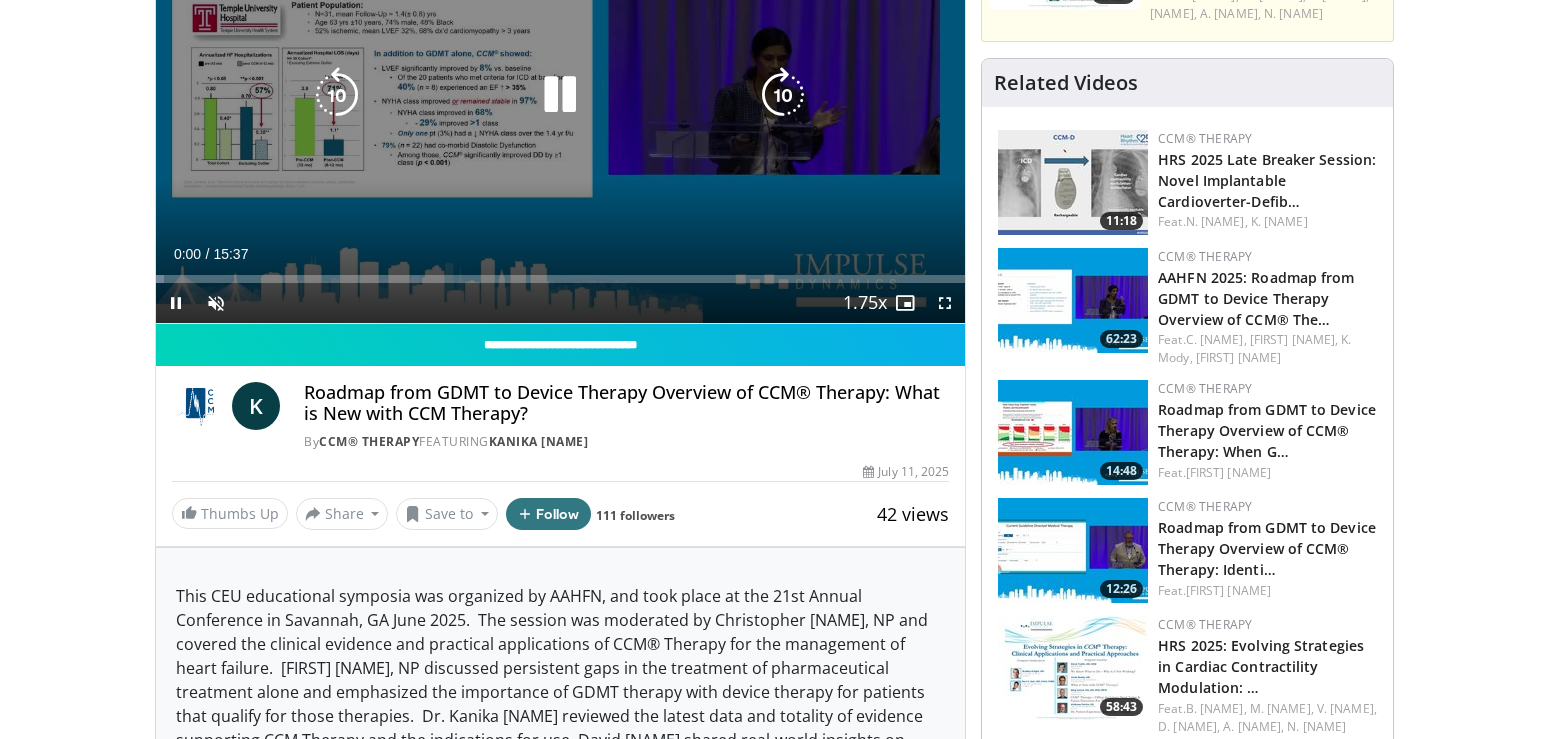 scroll, scrollTop: 306, scrollLeft: 0, axis: vertical 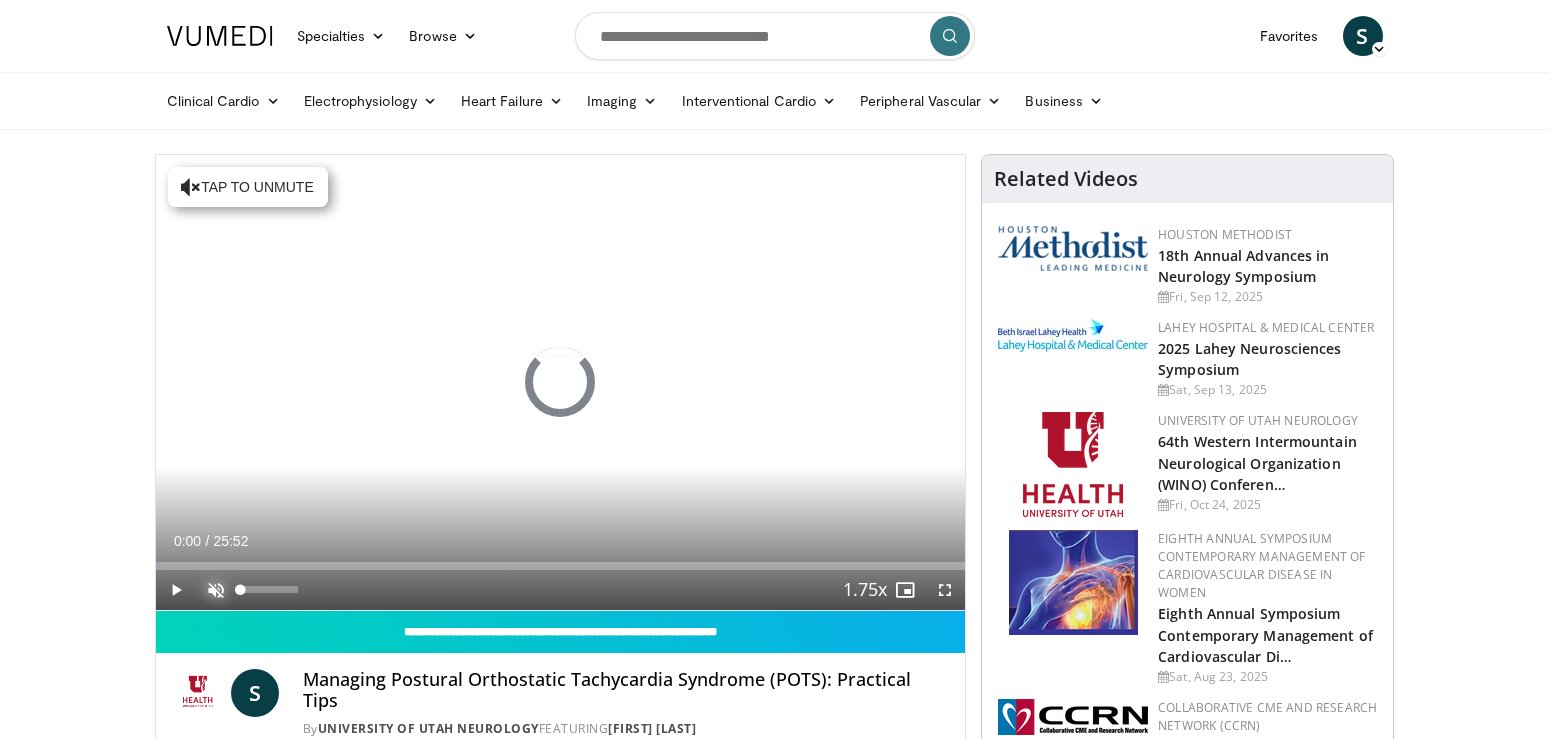 click at bounding box center (216, 590) 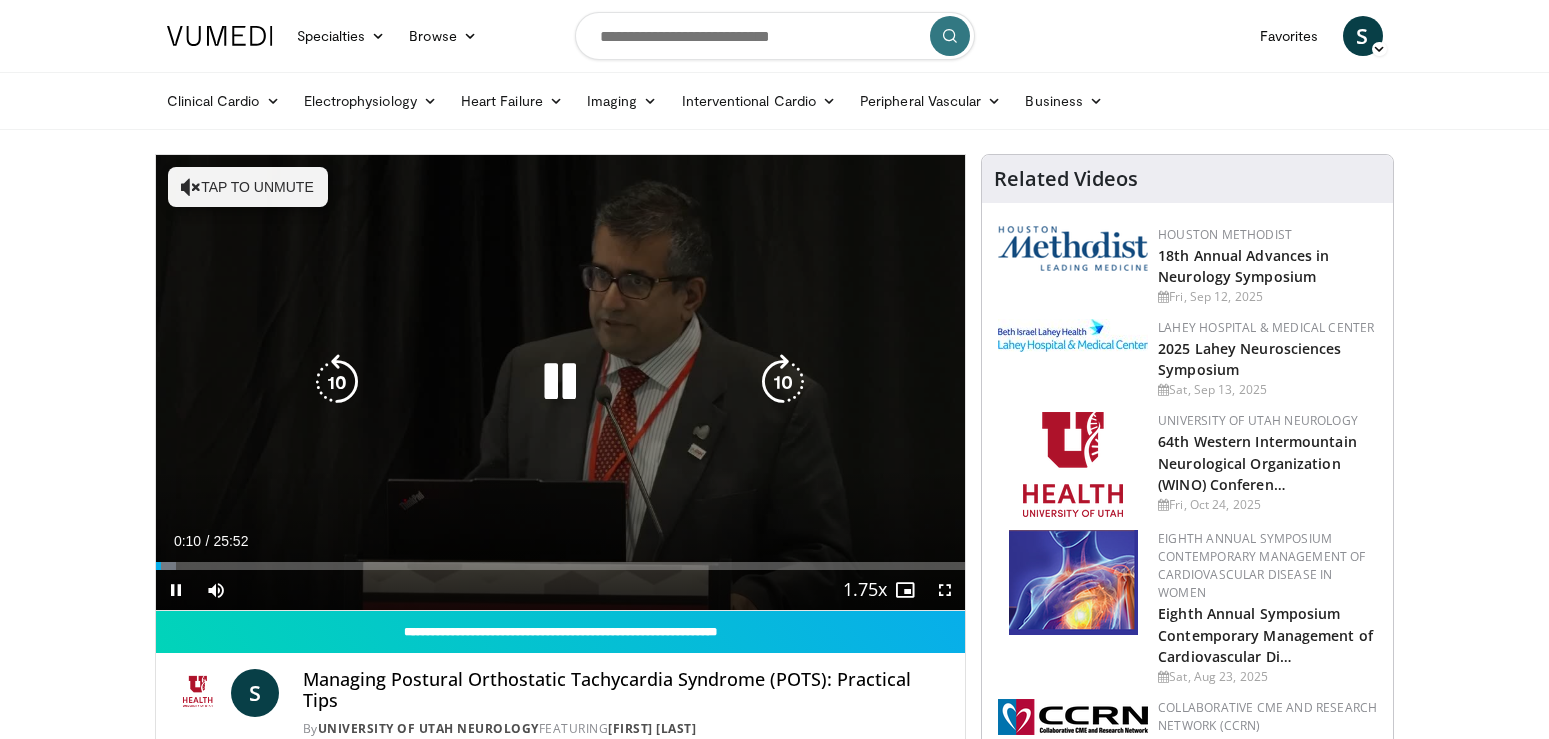 click on "Tap to unmute" at bounding box center [248, 187] 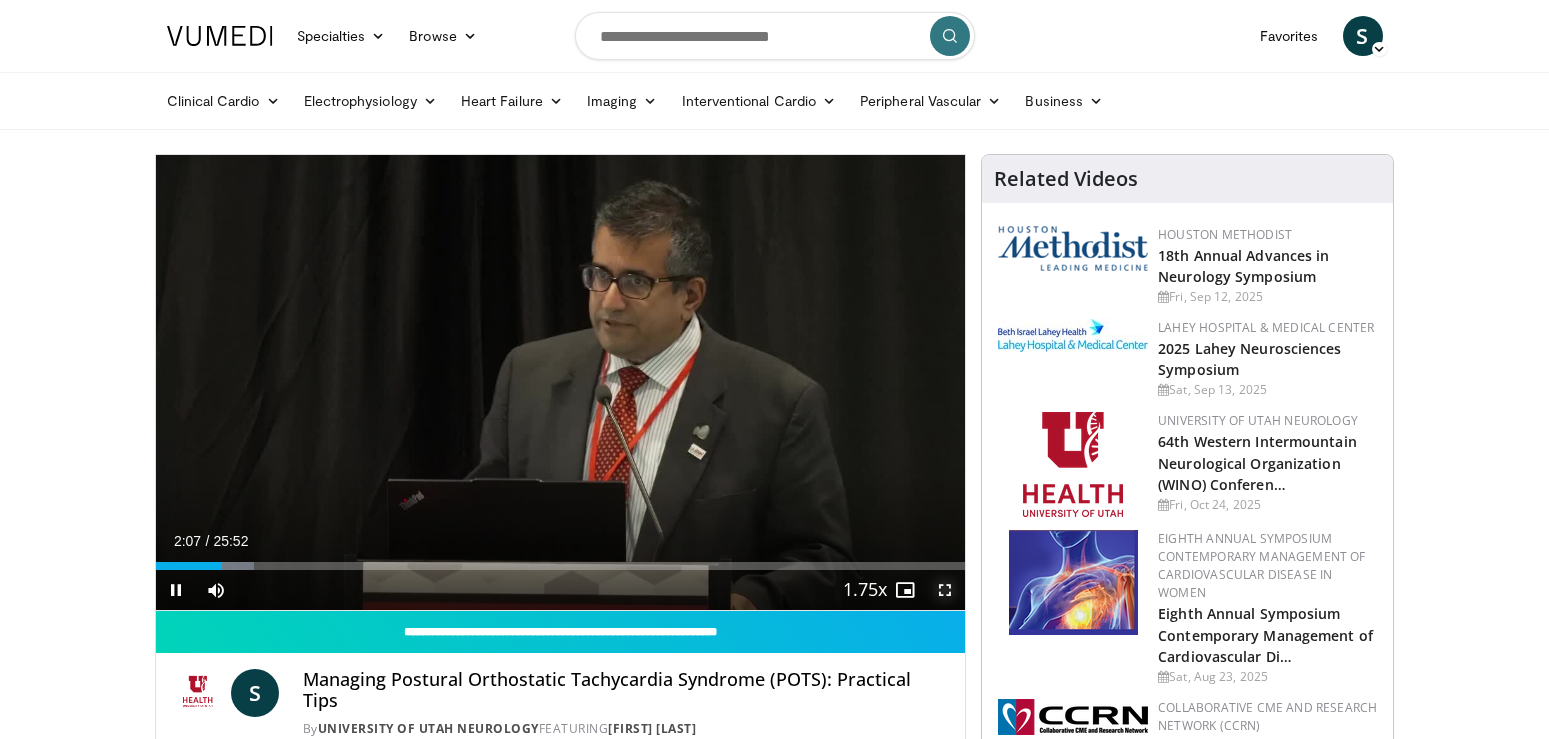 click at bounding box center [945, 590] 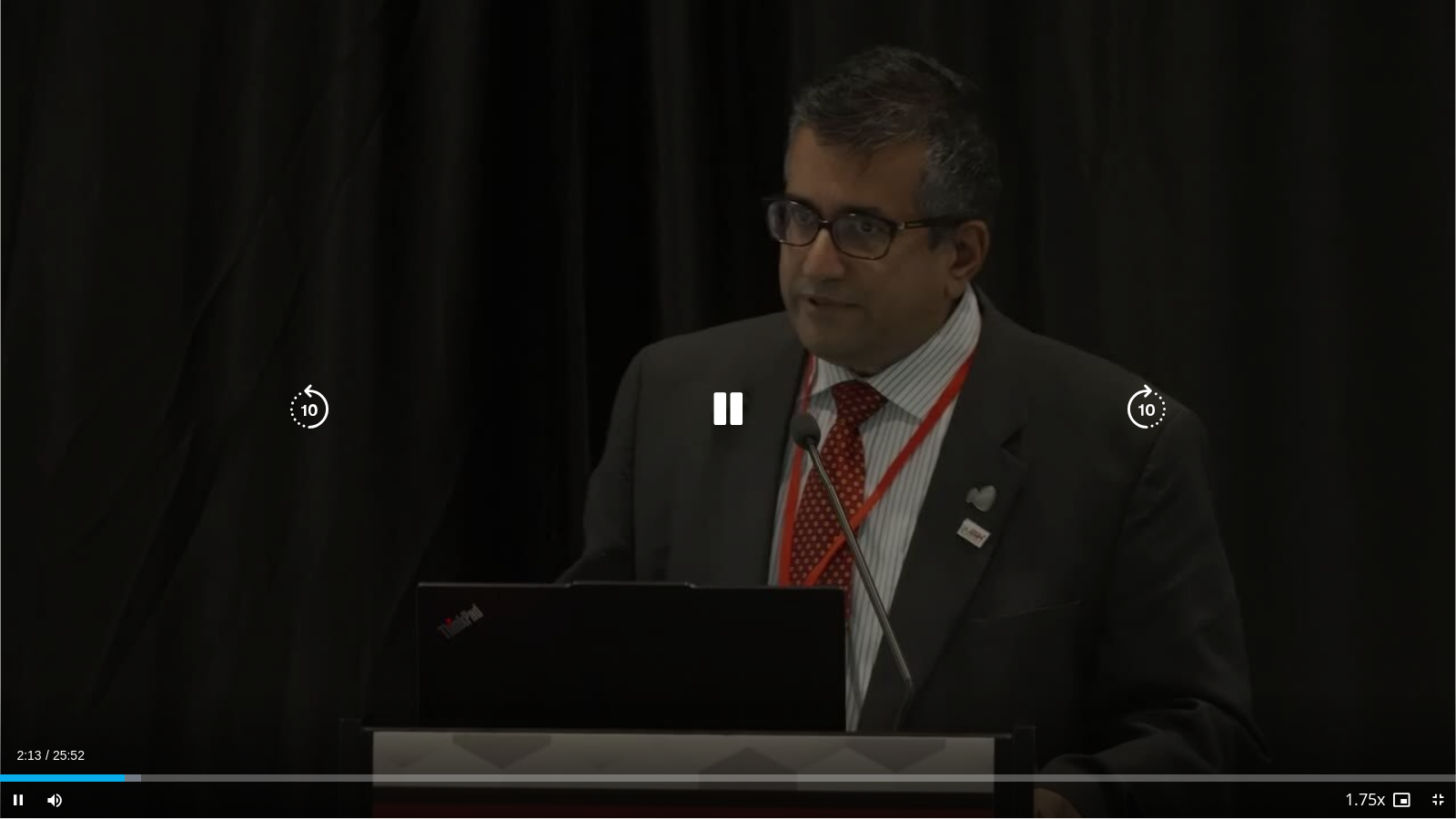 click at bounding box center [728, 410] 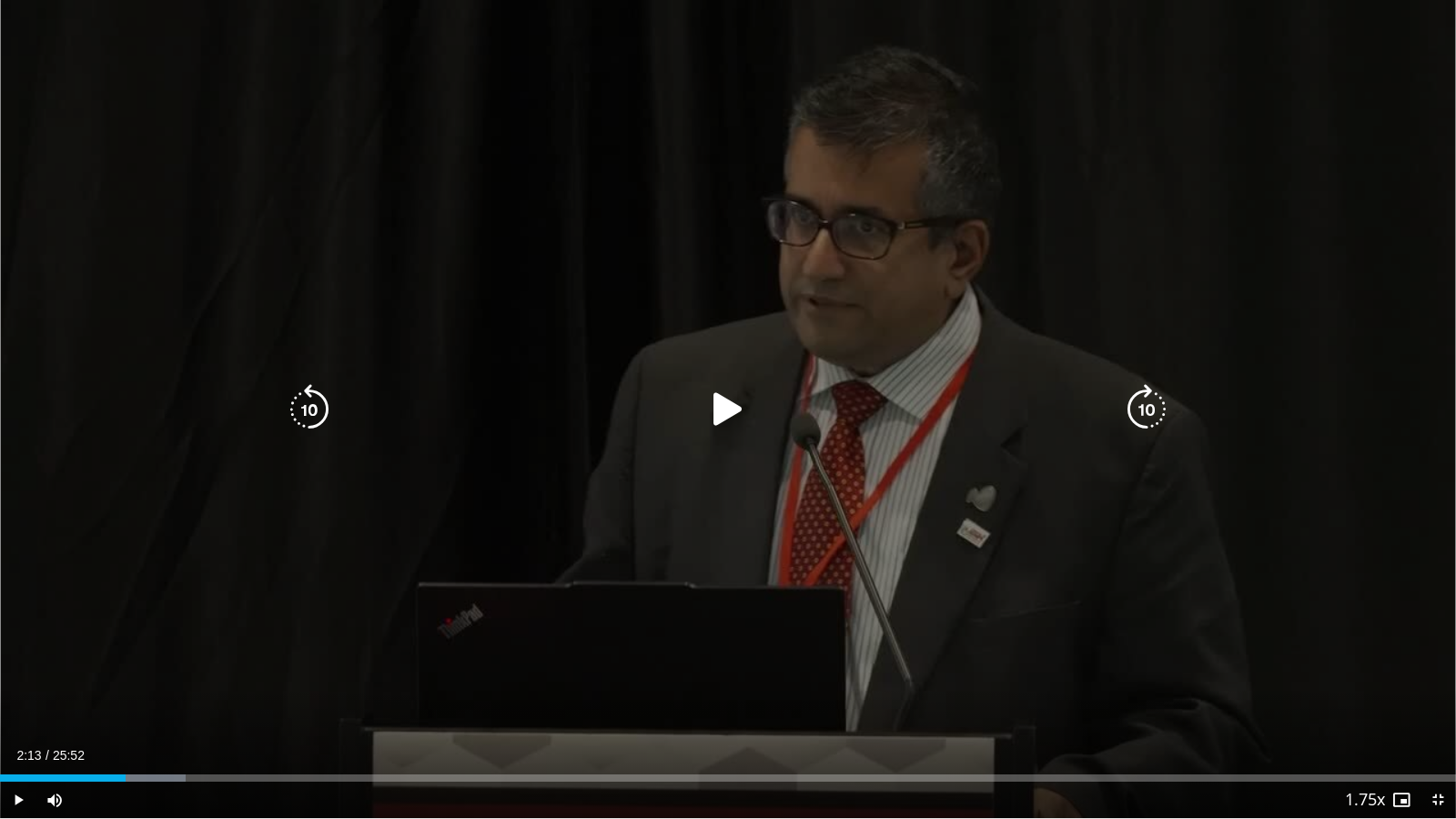 click at bounding box center [728, 410] 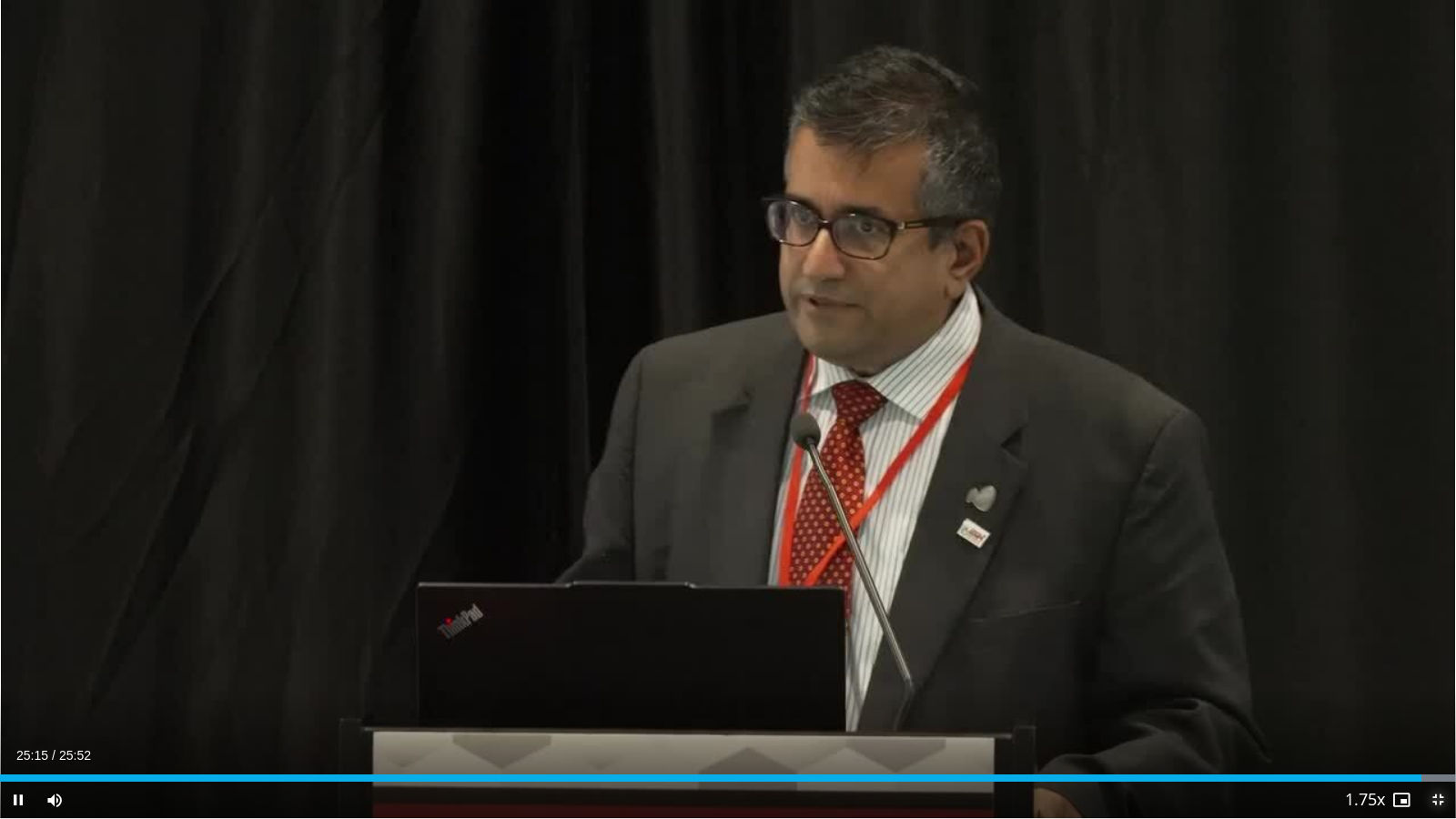 click at bounding box center (1438, 800) 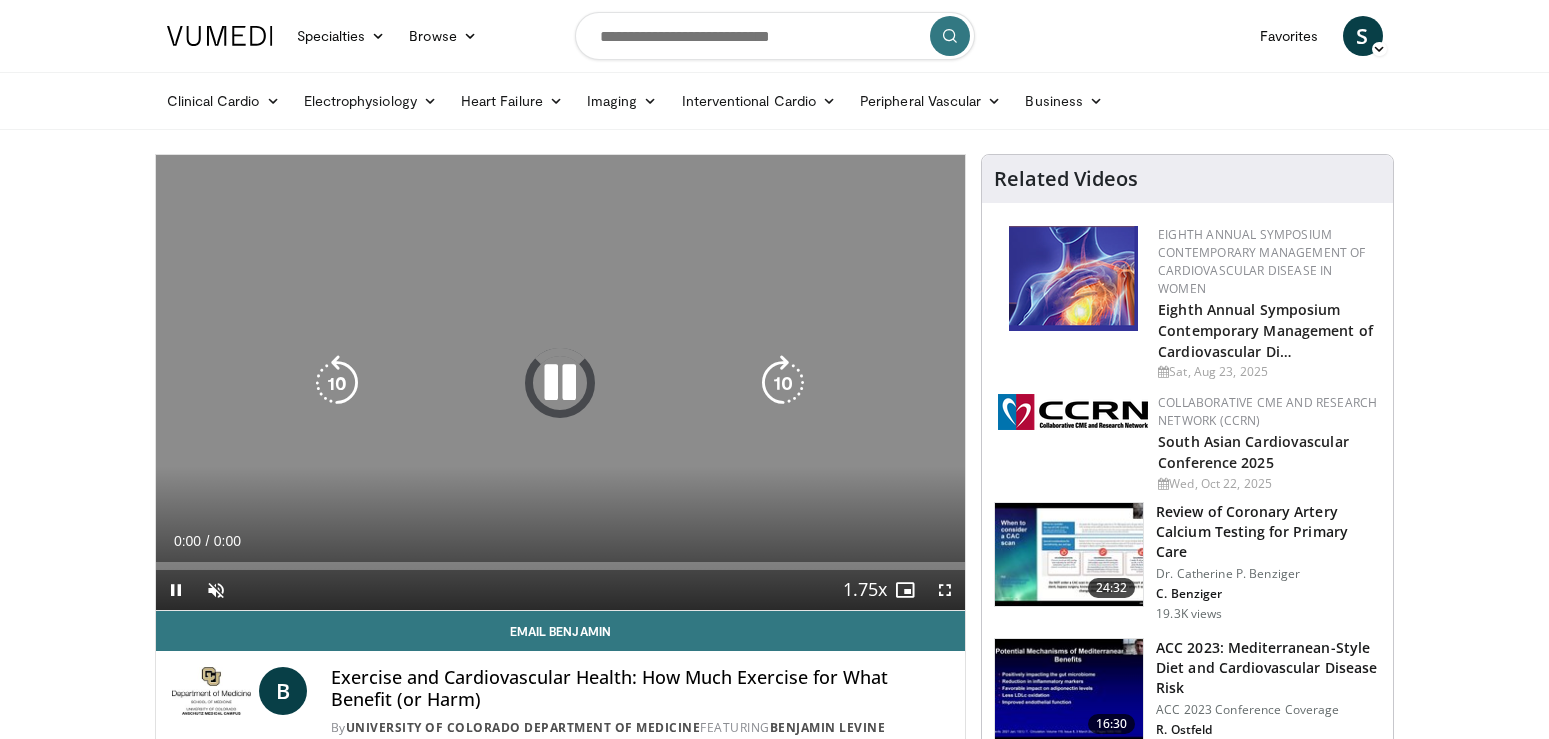 scroll, scrollTop: 0, scrollLeft: 0, axis: both 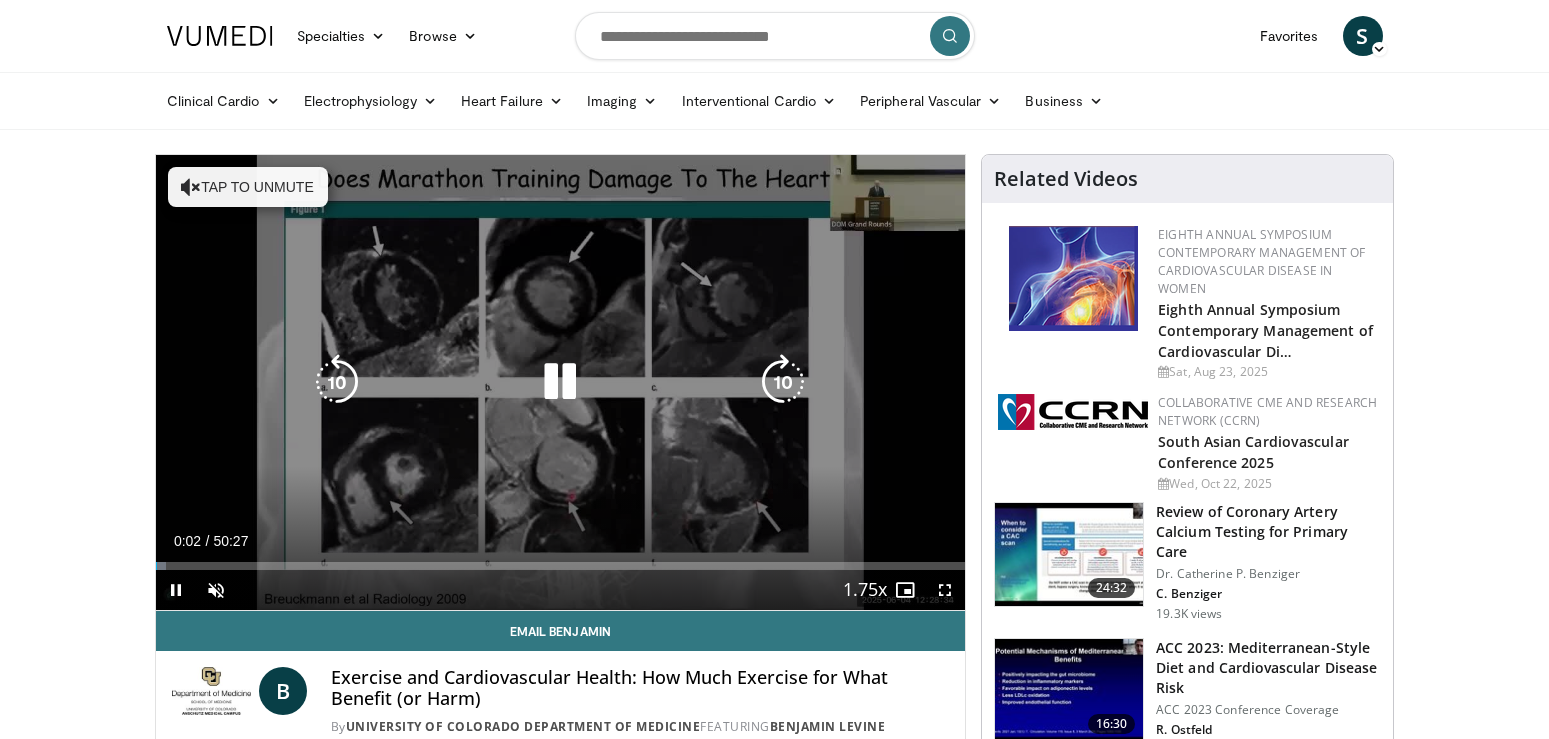 click on "Tap to unmute" at bounding box center (248, 187) 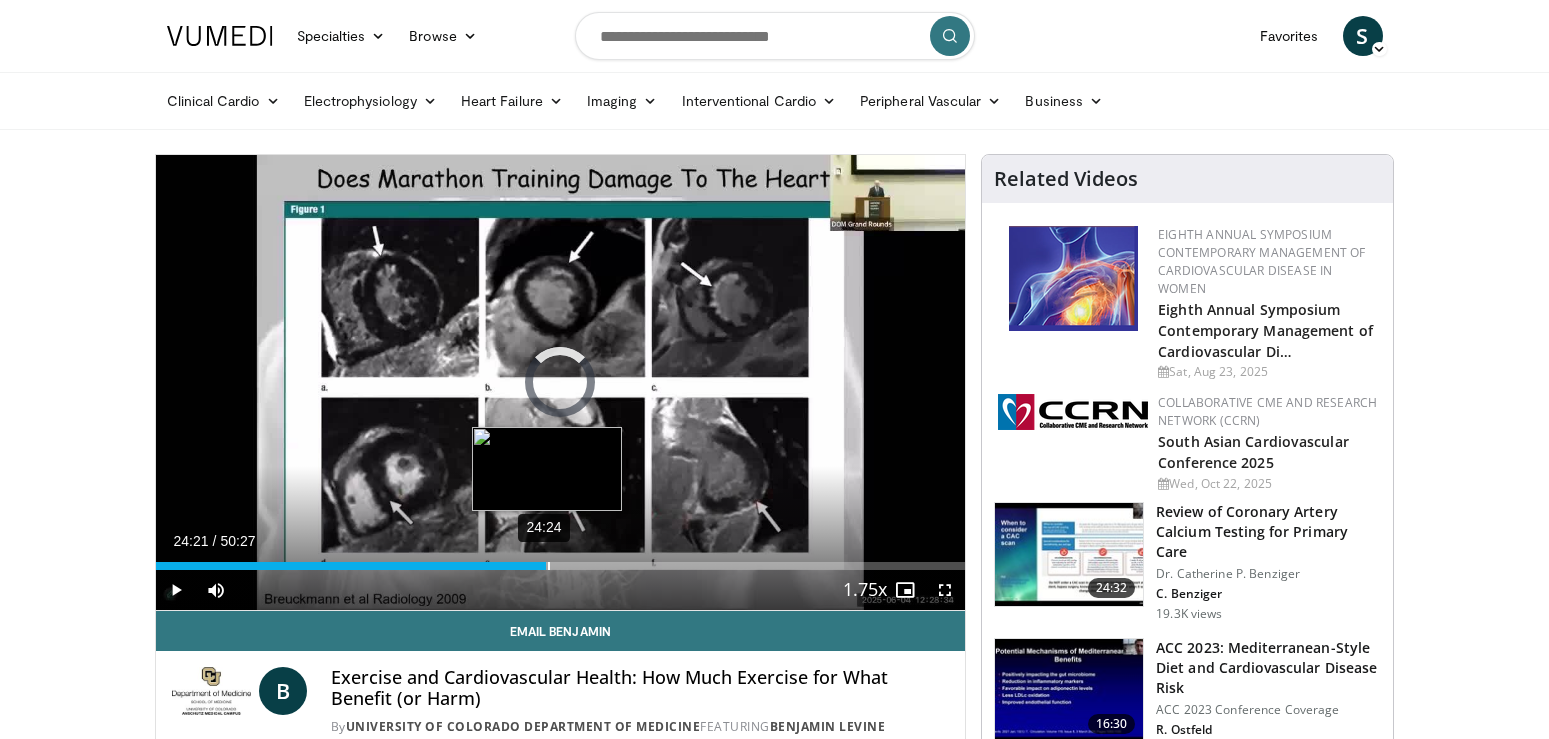 click on "Loaded :  1.32% 24:24 24:21" at bounding box center (561, 566) 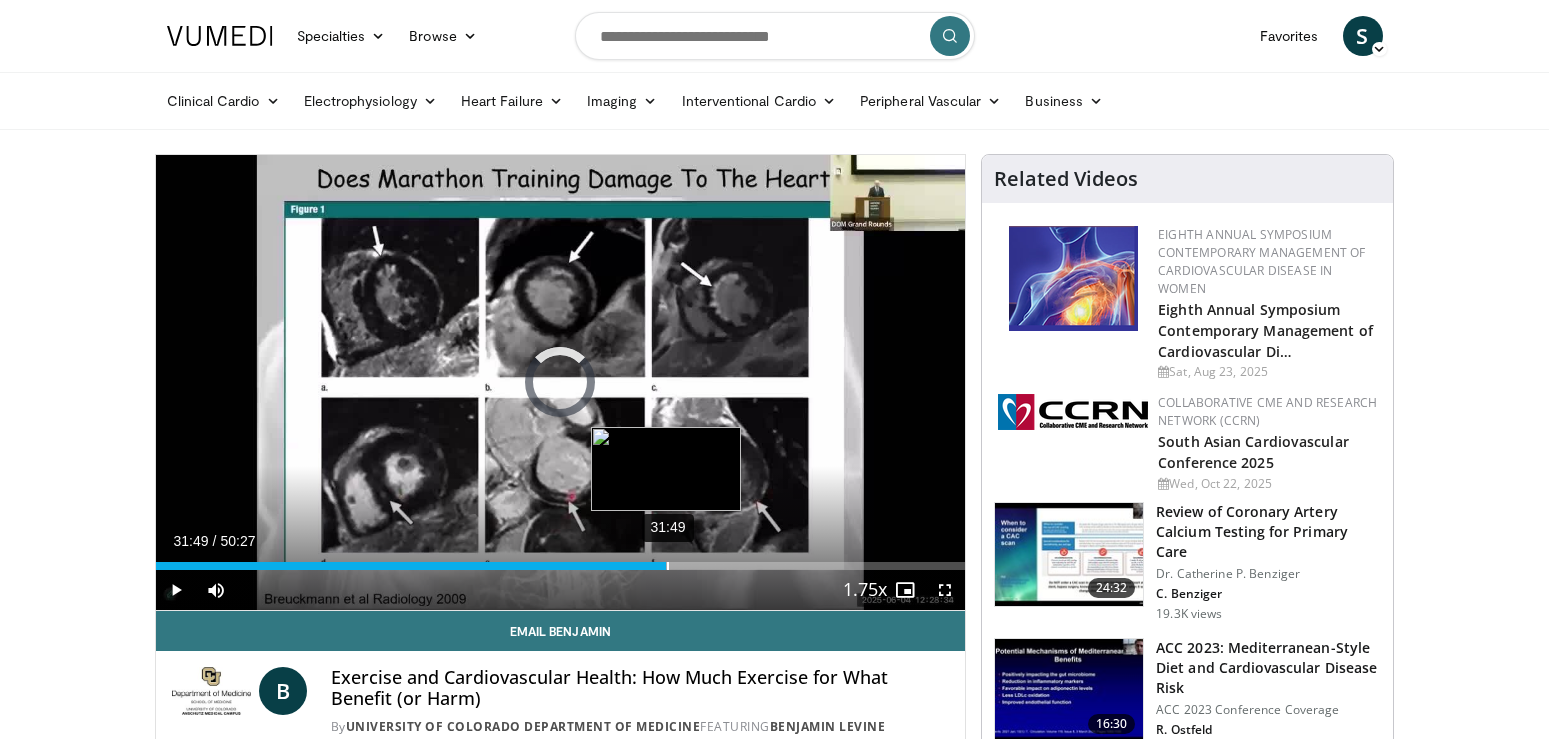 click on "Loaded :  50.47% 31:49 31:49" at bounding box center [561, 566] 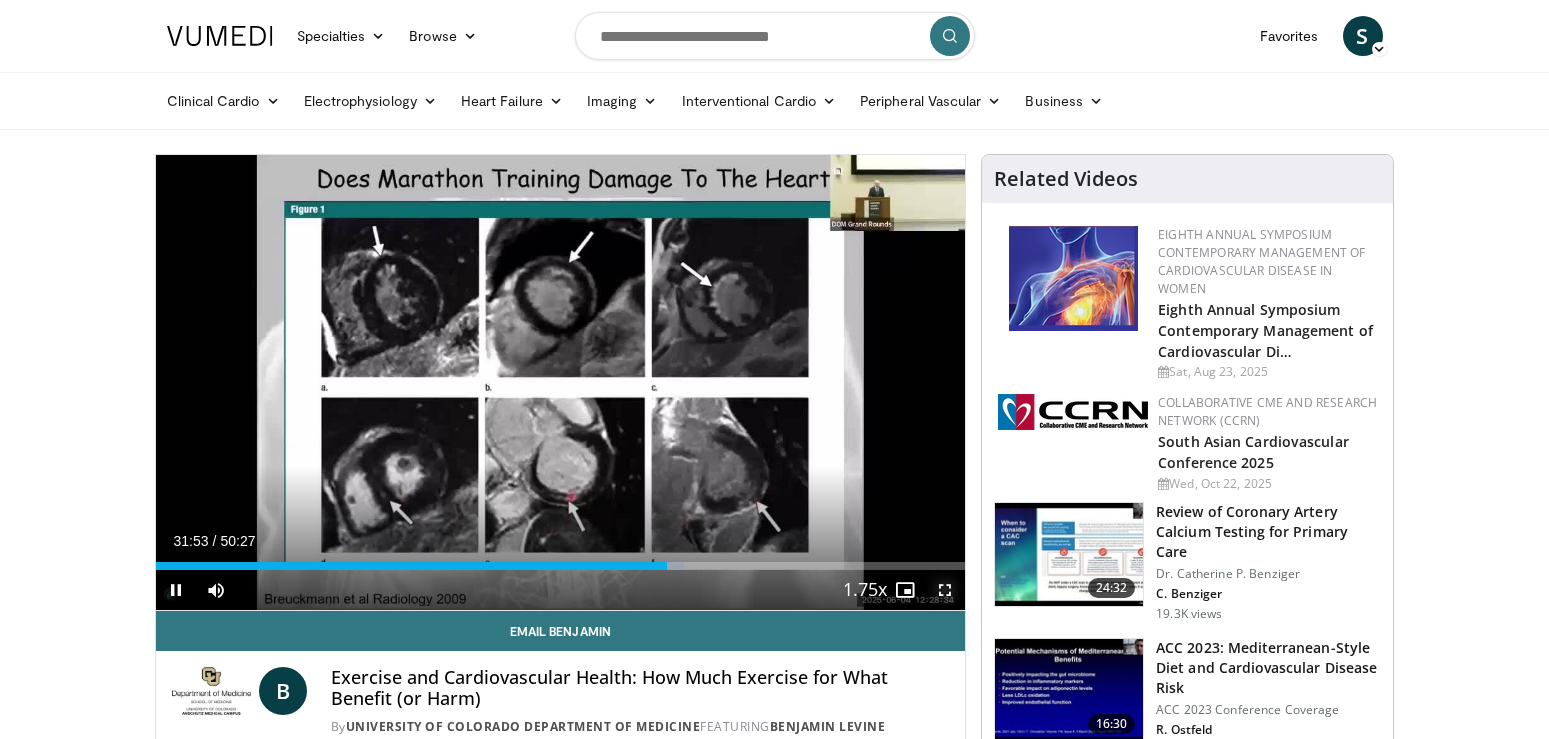click at bounding box center [945, 590] 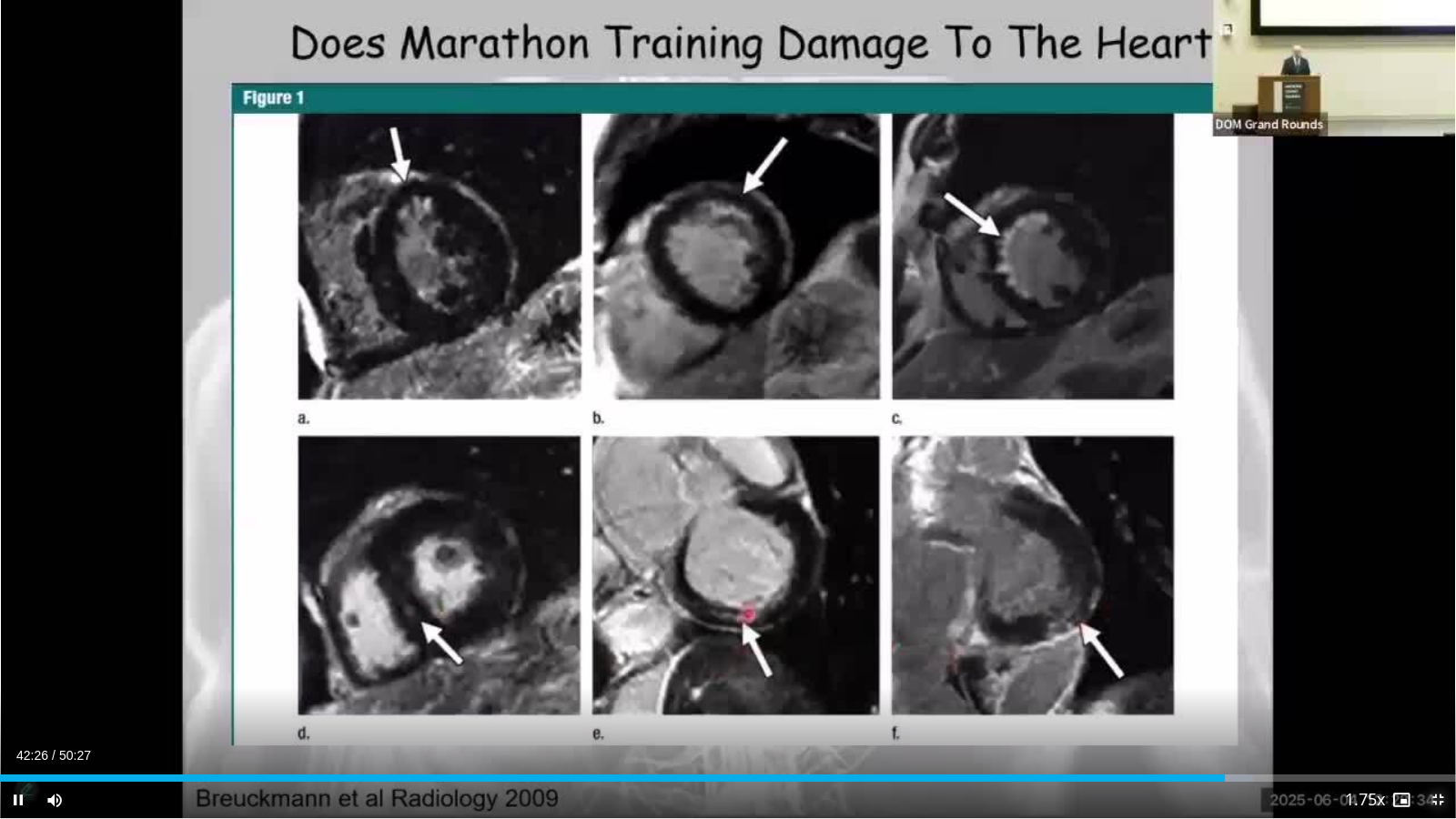 click at bounding box center (1438, 800) 